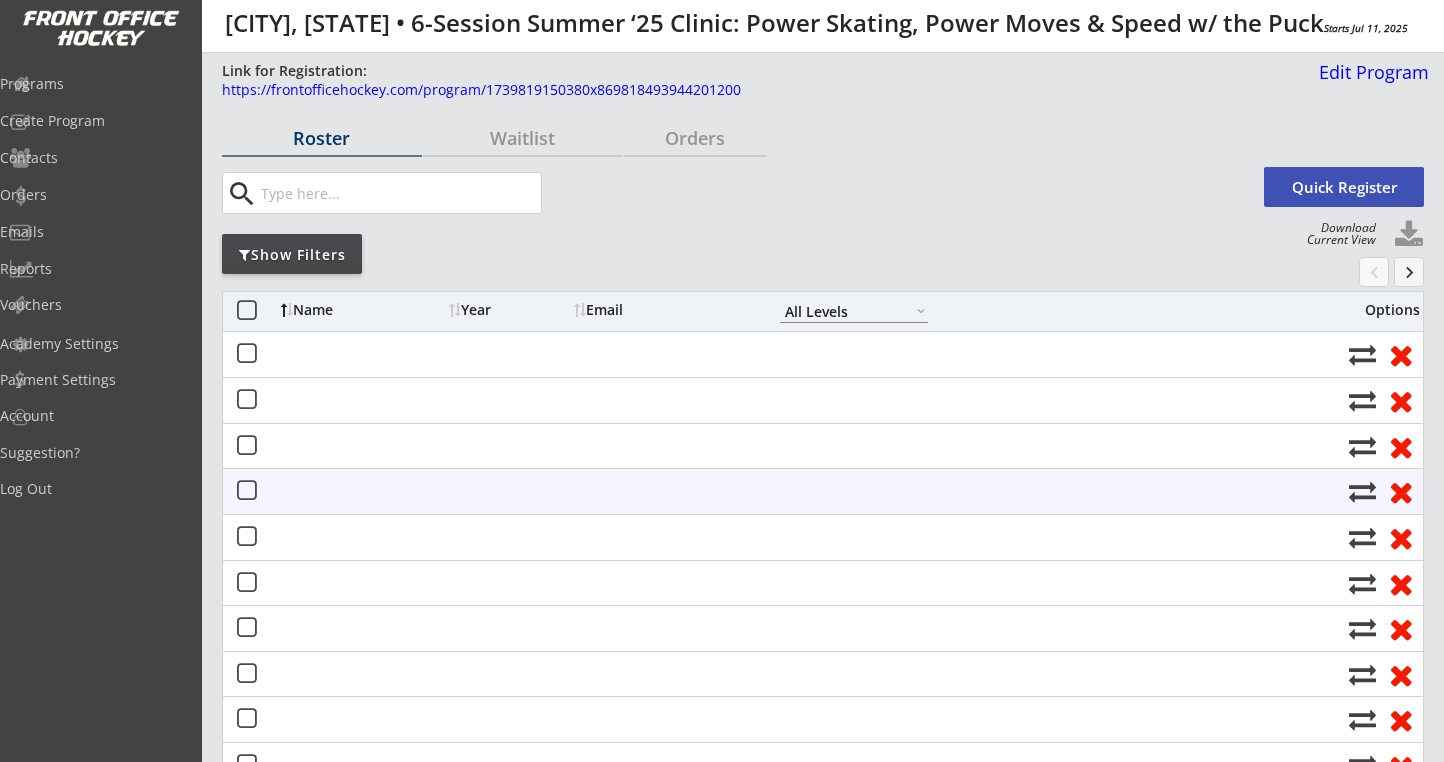scroll, scrollTop: 0, scrollLeft: 0, axis: both 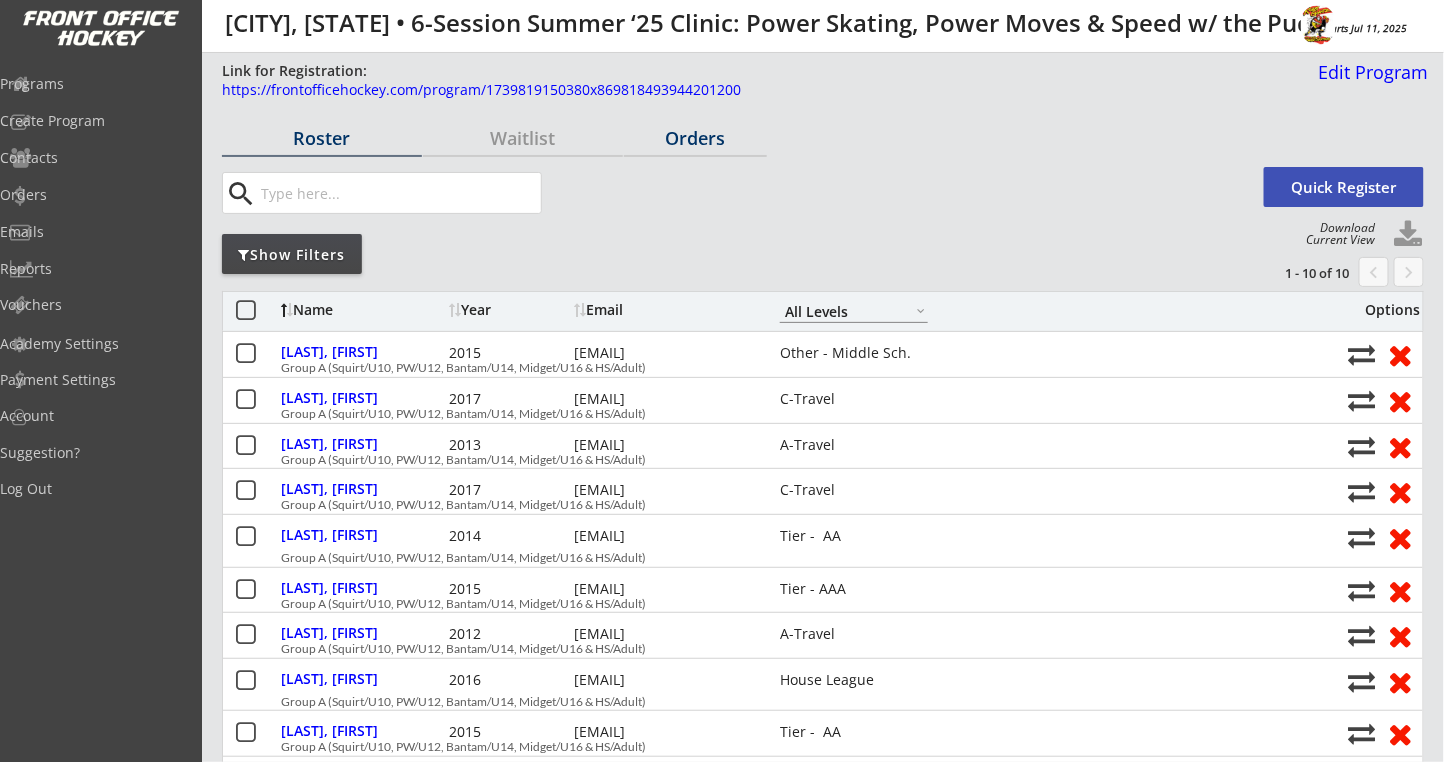 click on "Orders" at bounding box center [322, 138] 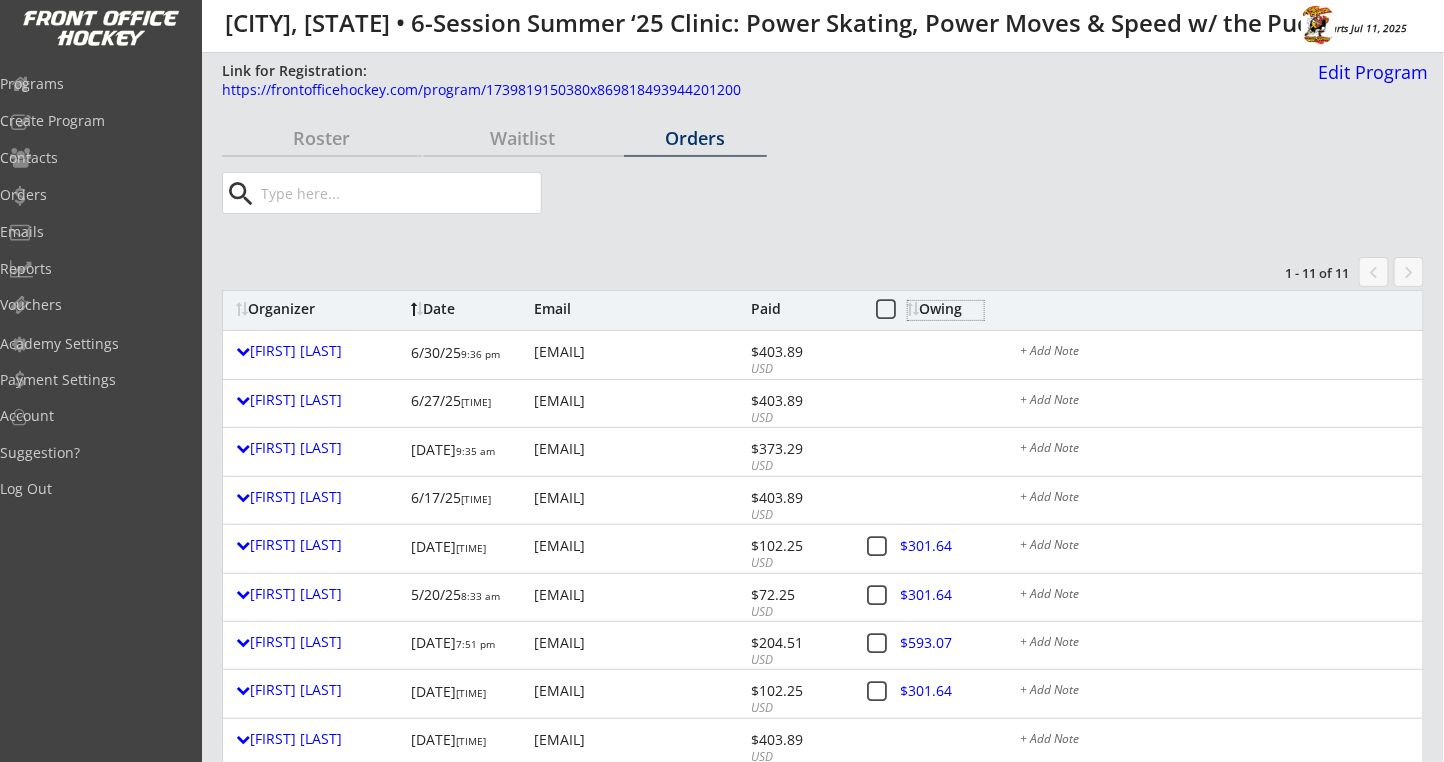 click on "Owing" at bounding box center [946, 309] 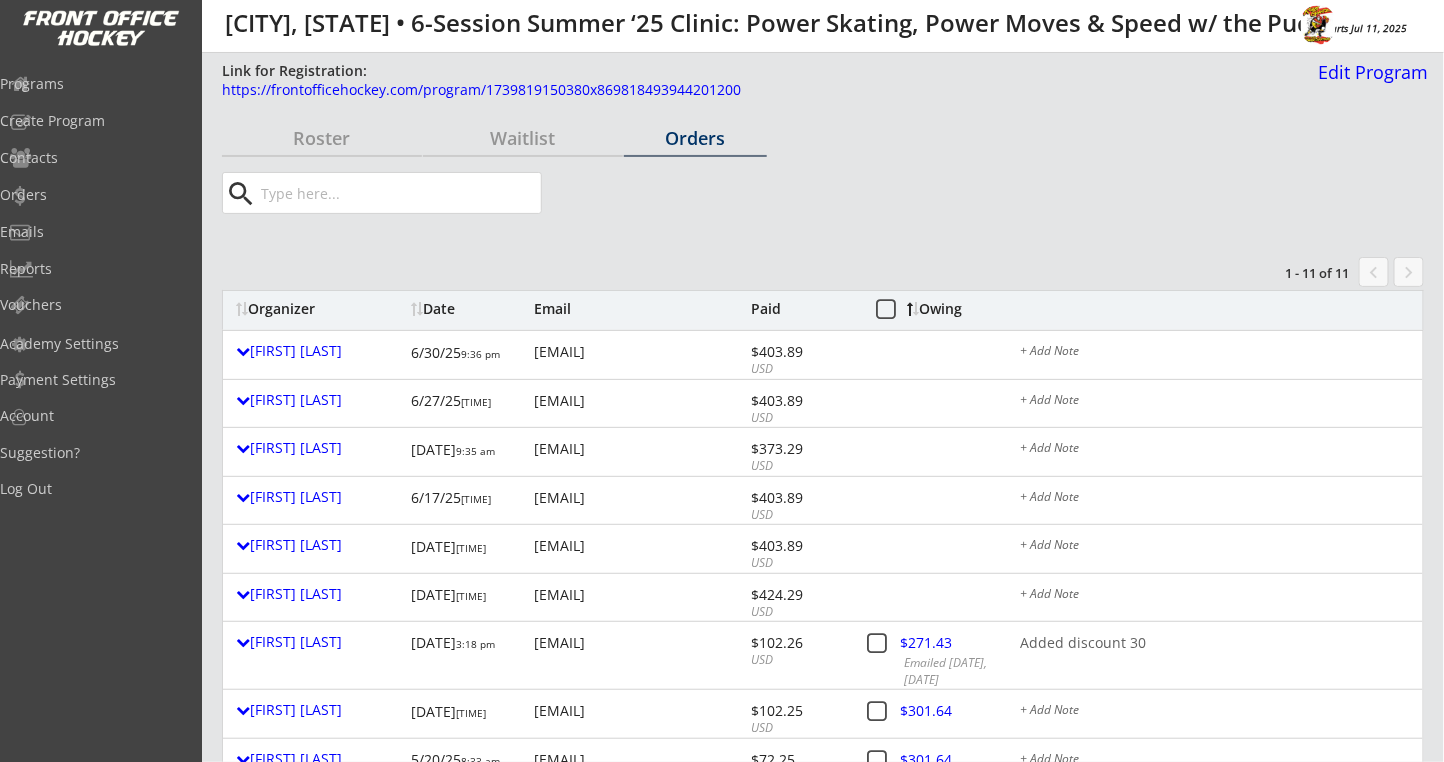 click on "Owing" at bounding box center (0, 0) 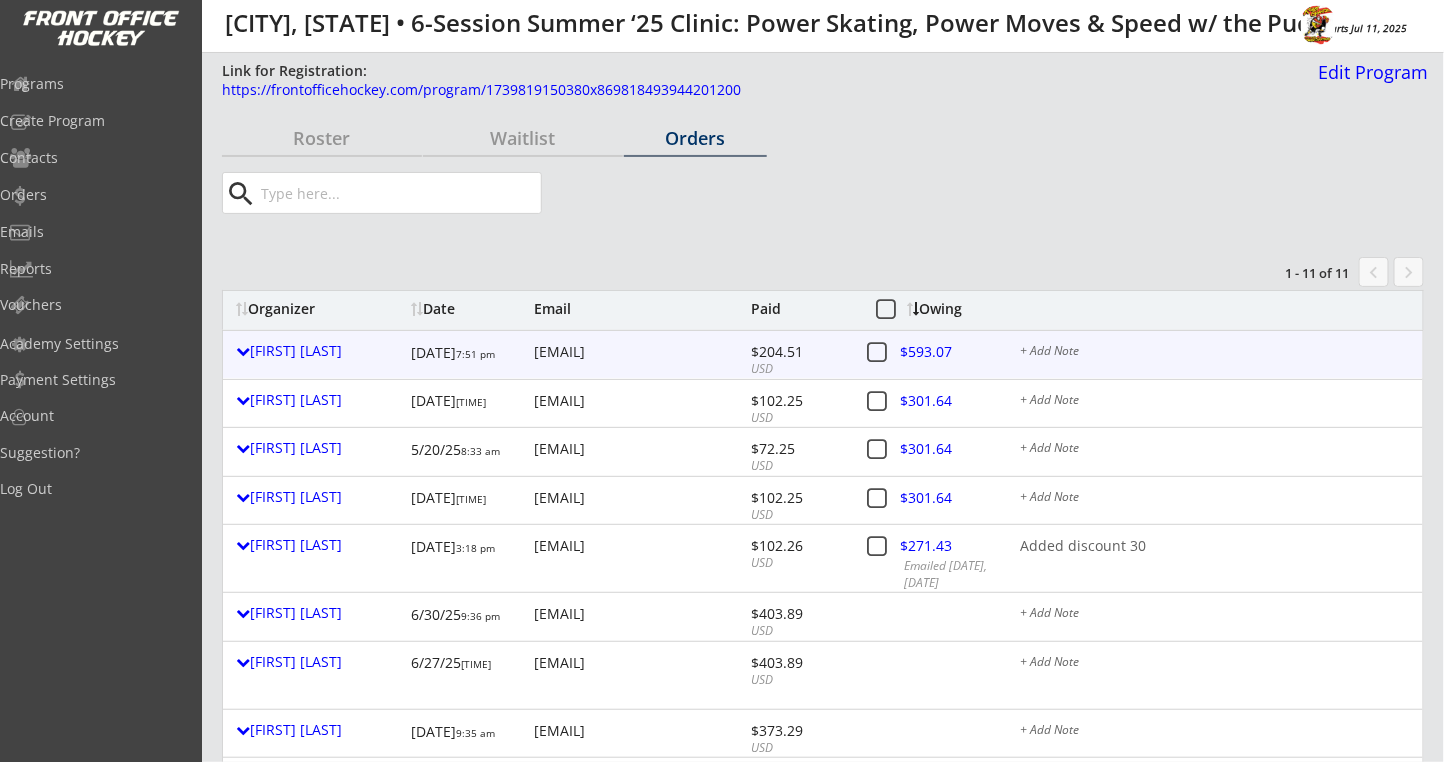 click at bounding box center (942, 355) 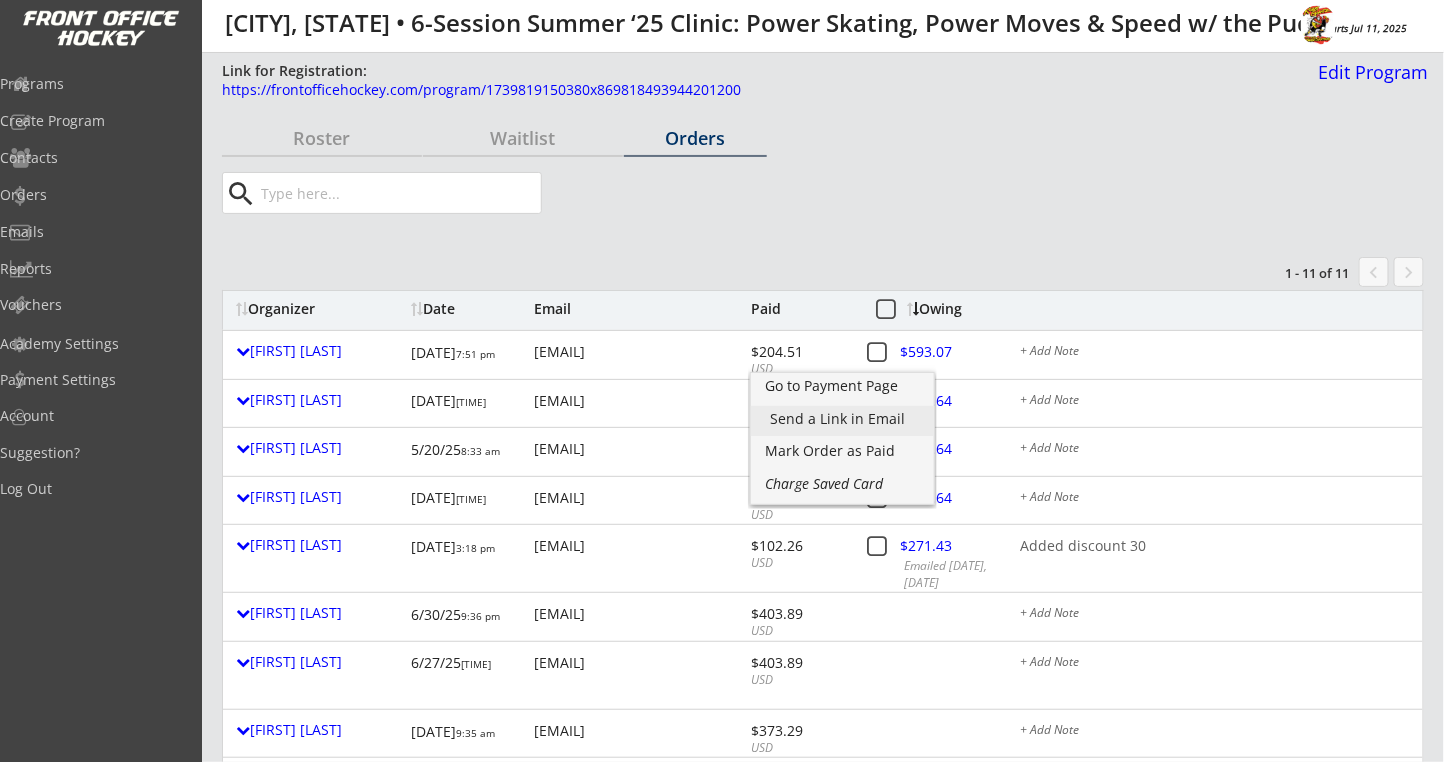 click on "Send a Link in Email" at bounding box center (842, 419) 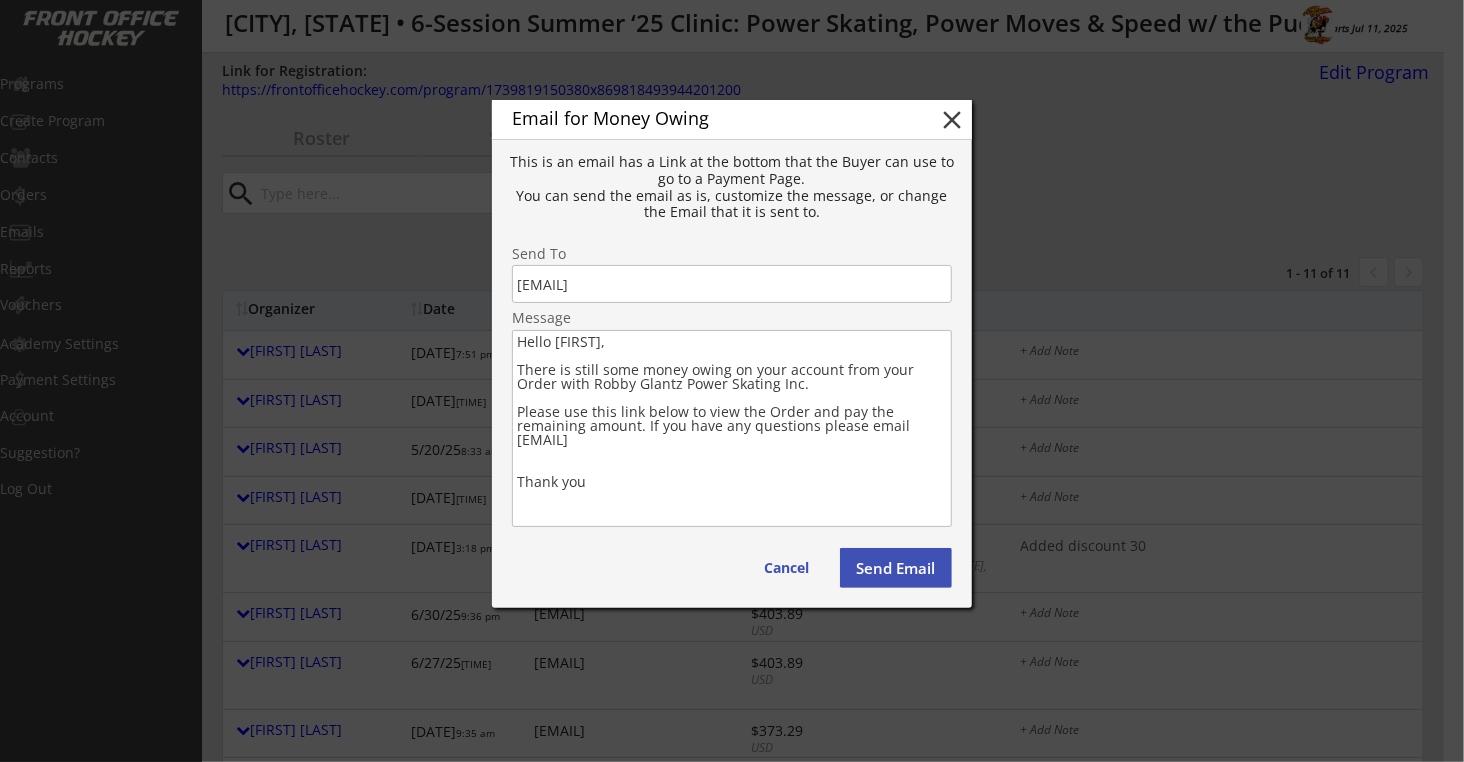 drag, startPoint x: 618, startPoint y: 487, endPoint x: 500, endPoint y: 374, distance: 163.37993 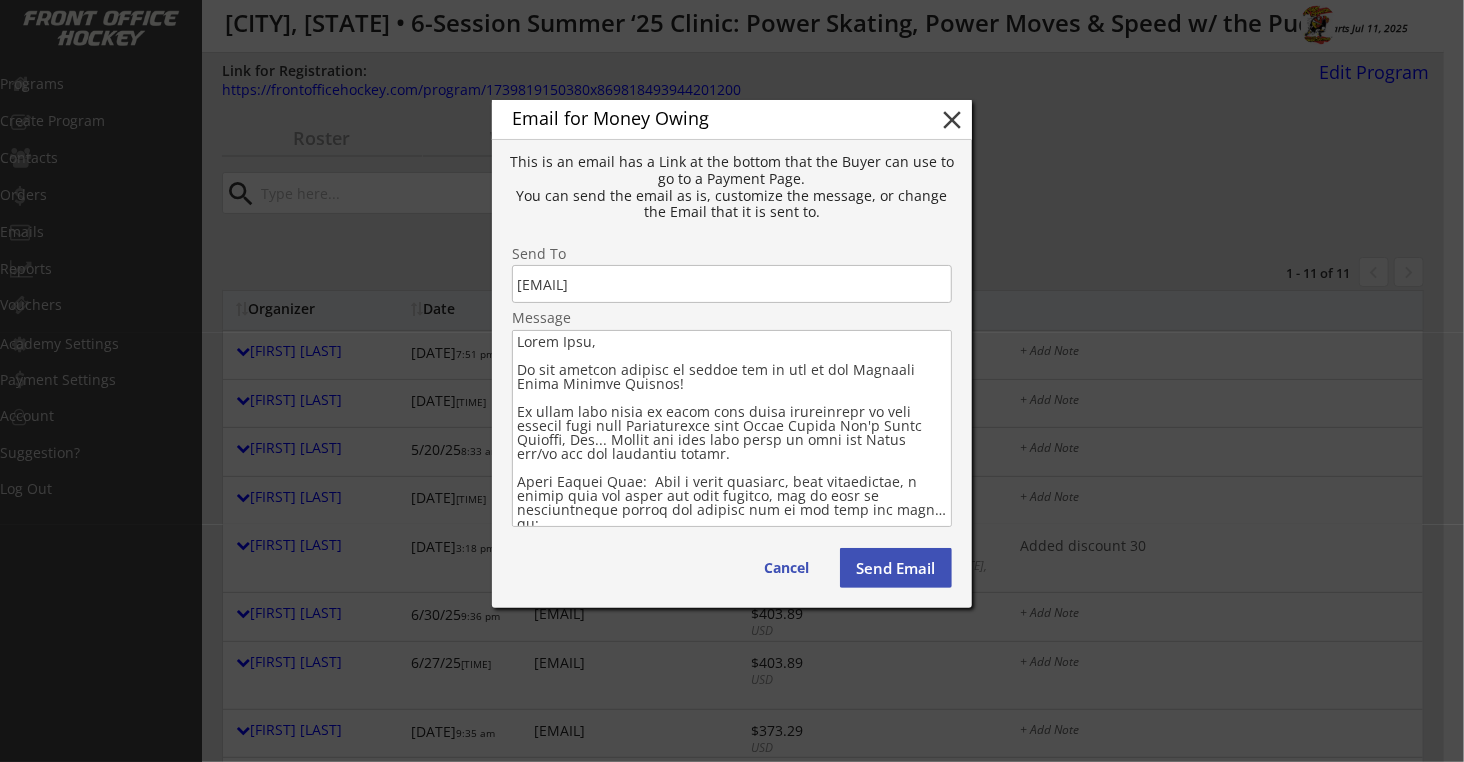 click at bounding box center (732, 428) 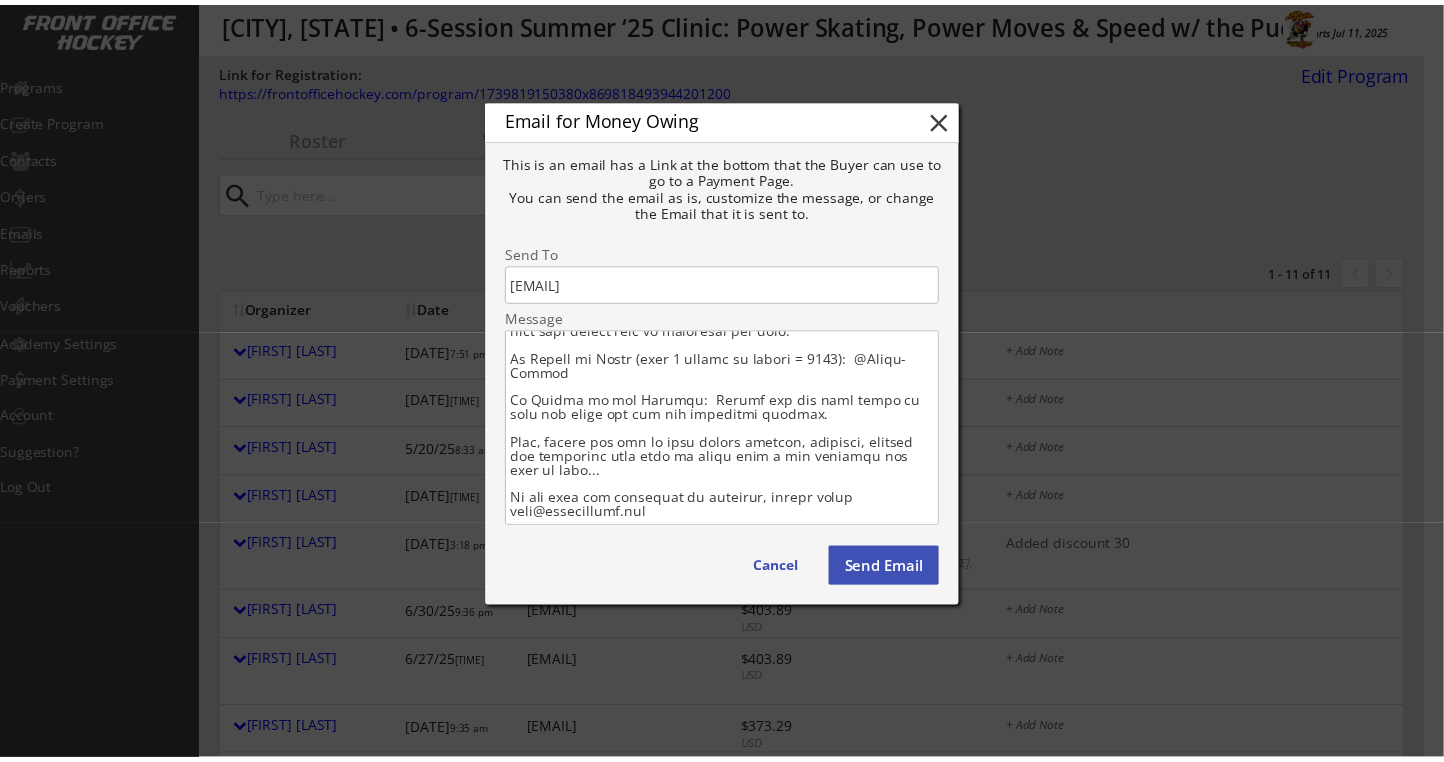 scroll, scrollTop: 274, scrollLeft: 0, axis: vertical 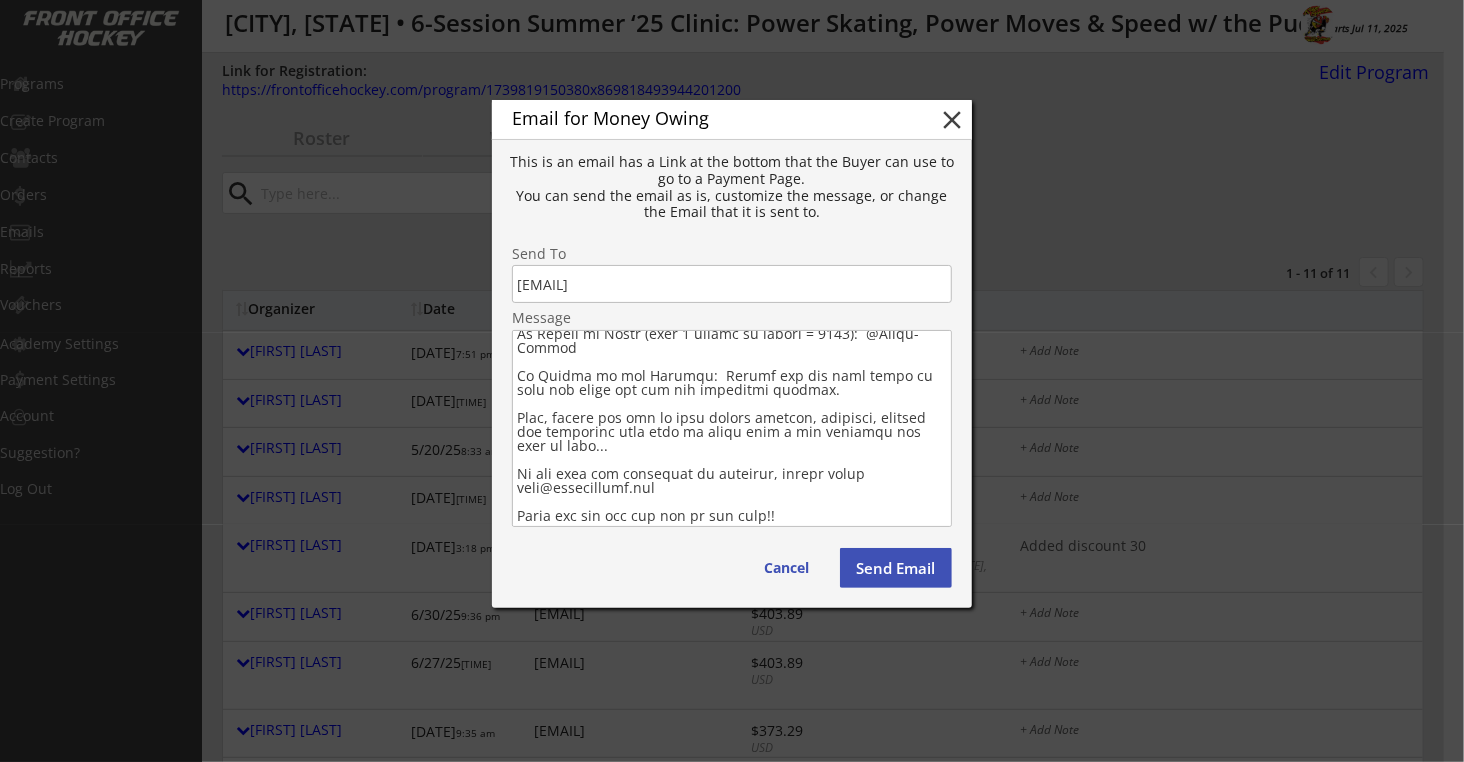 drag, startPoint x: 513, startPoint y: 365, endPoint x: 629, endPoint y: 570, distance: 235.54405 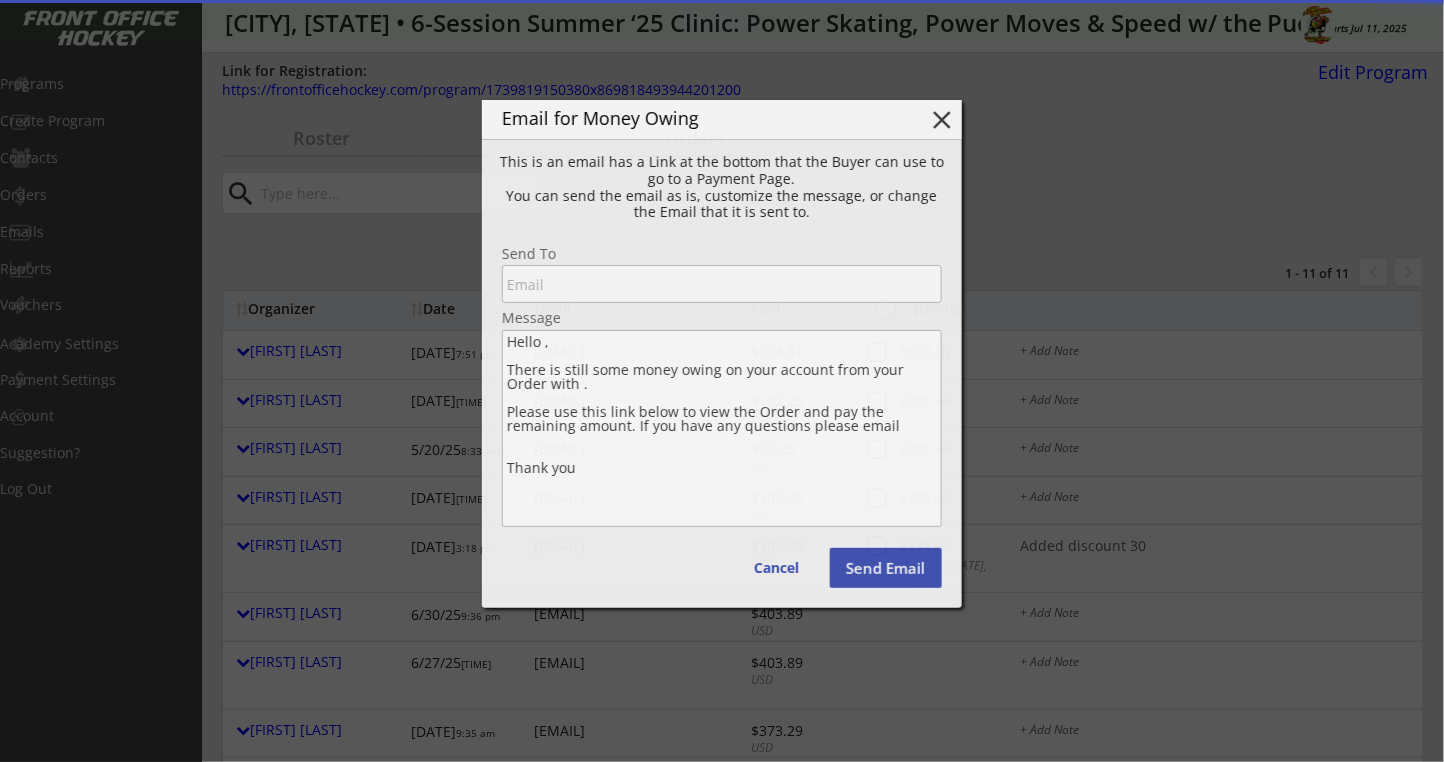 scroll, scrollTop: 0, scrollLeft: 0, axis: both 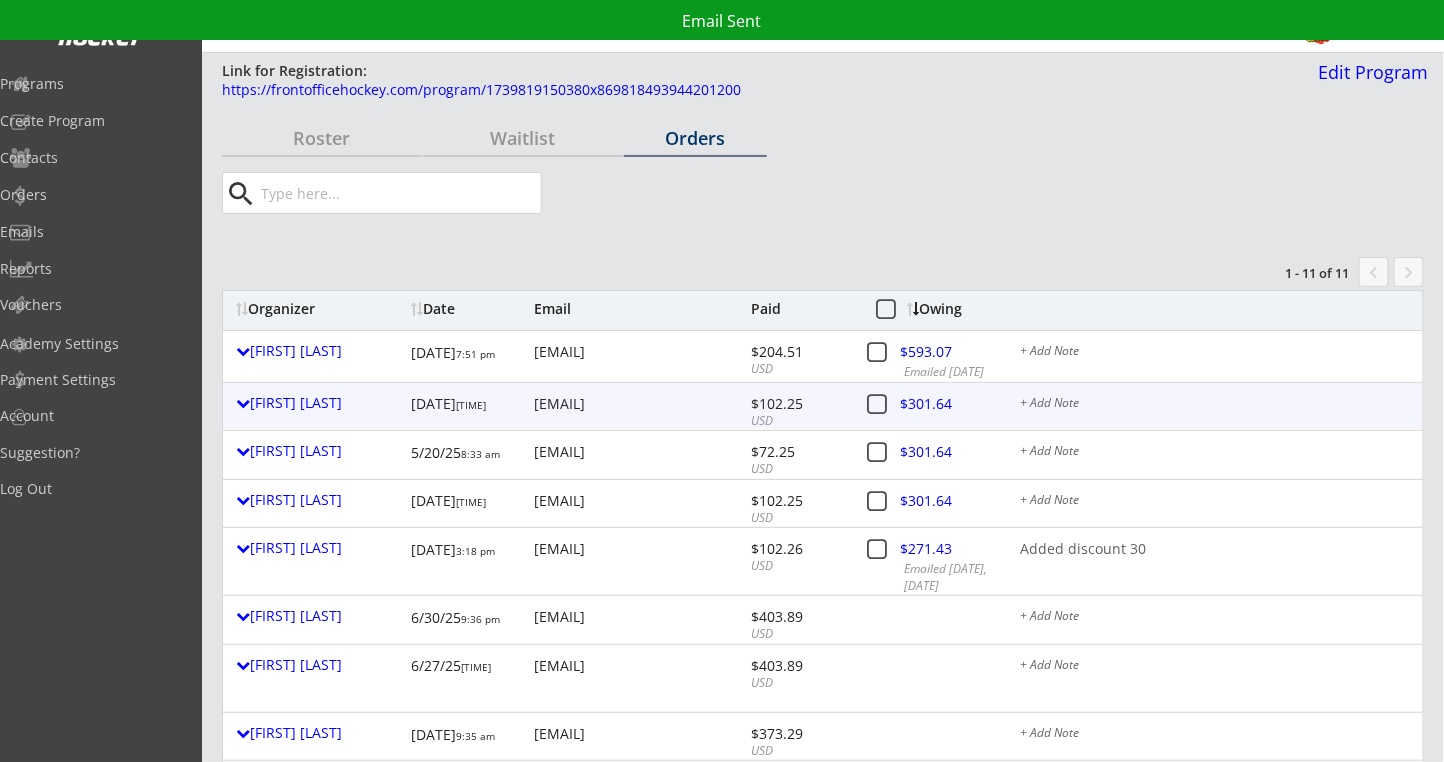 click at bounding box center [942, 407] 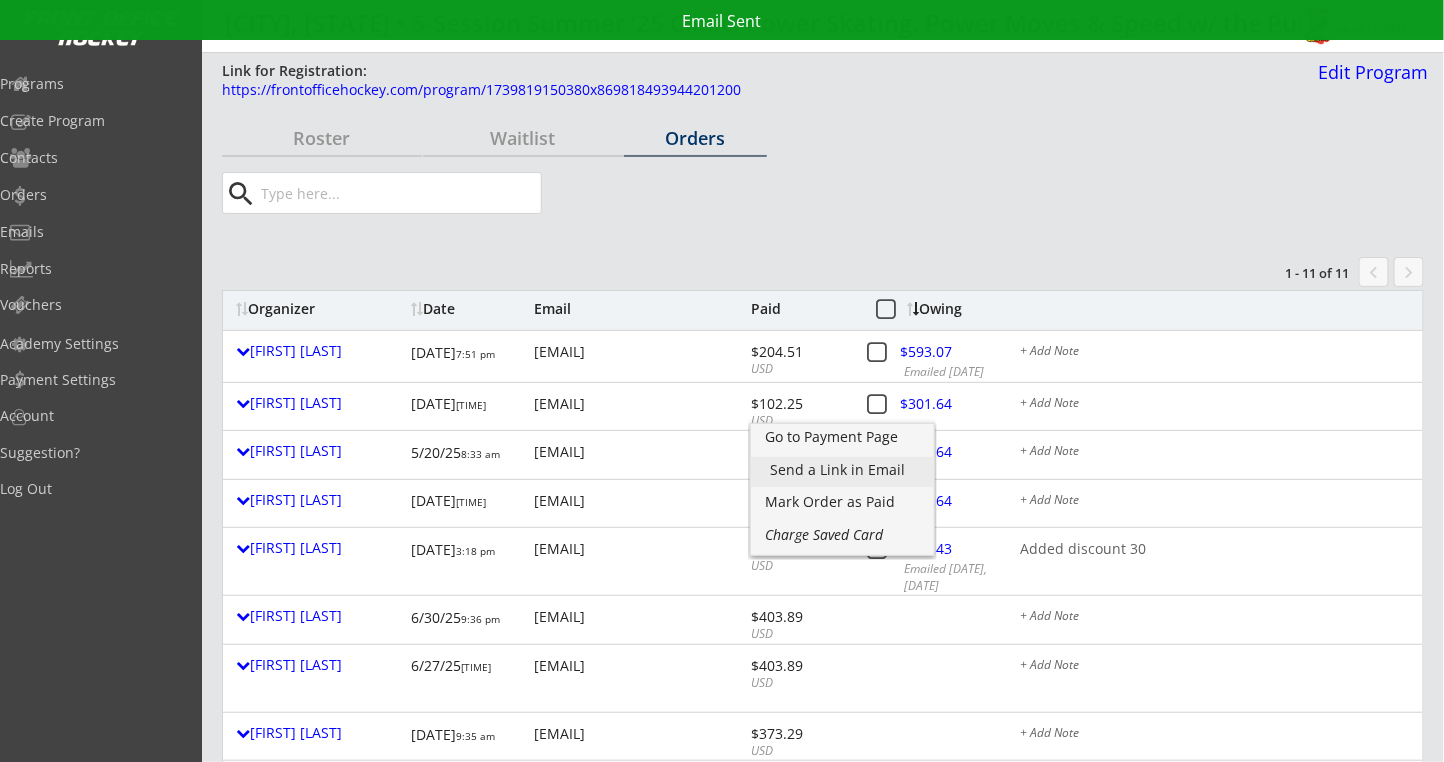 click on "Send a Link in Email" at bounding box center [0, 0] 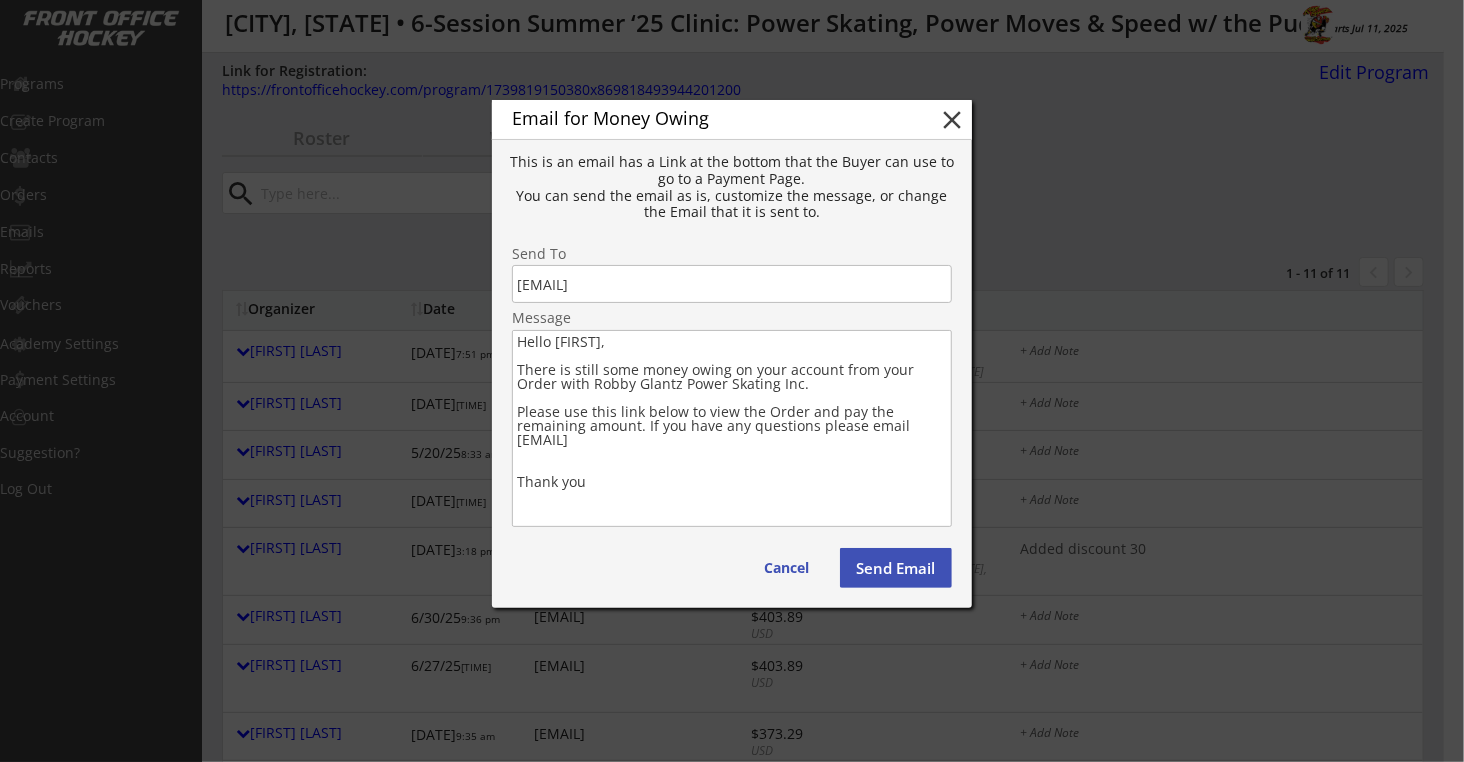 drag, startPoint x: 630, startPoint y: 487, endPoint x: 520, endPoint y: 366, distance: 163.52675 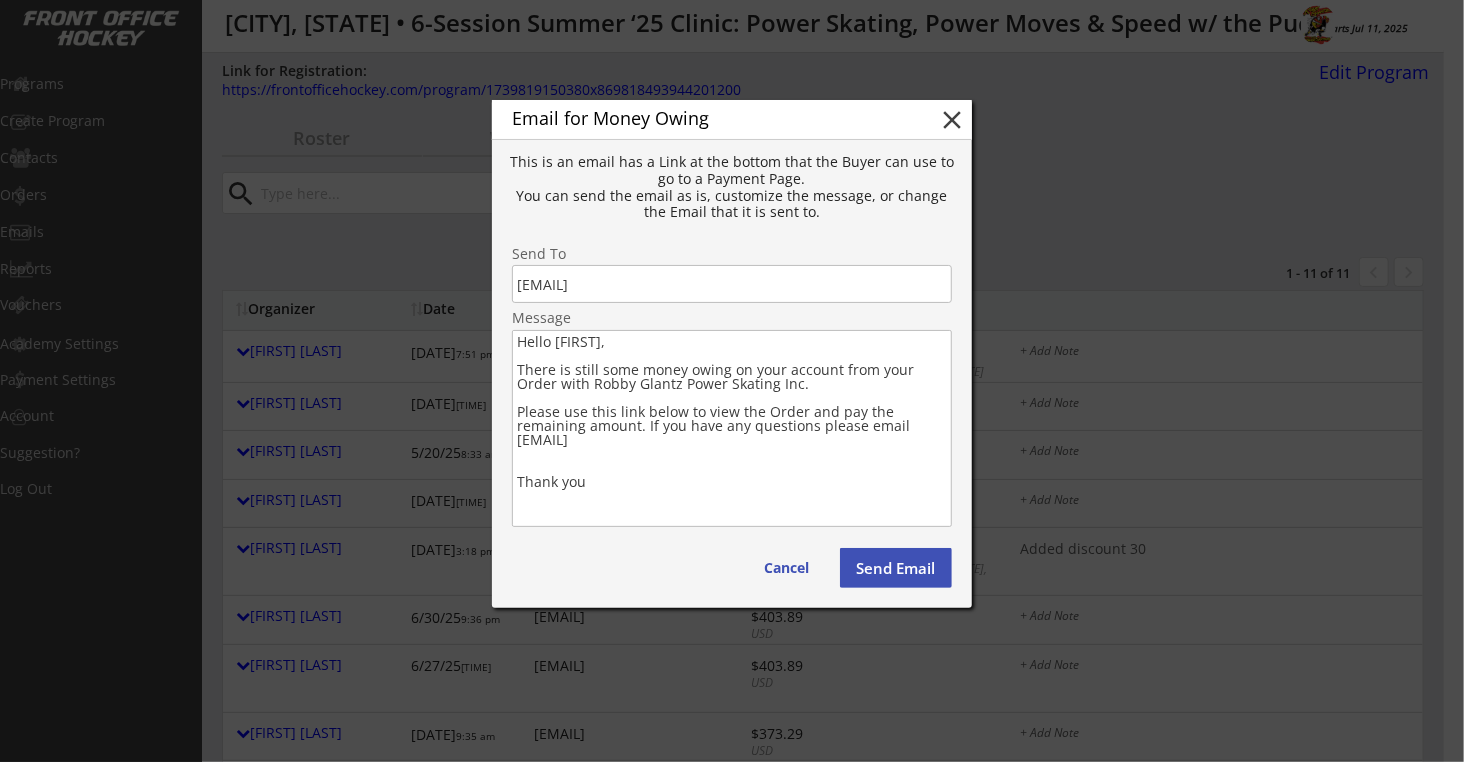 paste on "We are looking forward to seeing all of you at our Upcoming Power Skating Program in Romeoville, IL!
It looks like there is still some money outstanding on your account from your Registration with Robby Glantz Int'l Power Skating, Inc... Please use this link below to view the Order and/or pay the remaining amount.
Saved Credit Card:  Just a quick reminder, when registering, a credit card was saved for your account, and it will be automatically billed the balance due in the next few days… or:
If Paying at the Clinic (in person):  Not a problem (Cash, Check, CC, Venmo, etc.), but please confirm via a reply email that your skater will be attending for sure.
If Paying by Venmo (last 4 digits of mobile = 8130):  @Robby-Glantz
If Paying on our Website:  Please use the link below to view the order and pay the remaining balance.
Also, please let all of your hockey friends, siblings, coaches and teammates know that we still have a few openings for them as well...
If you have any questions or concerns, please..." 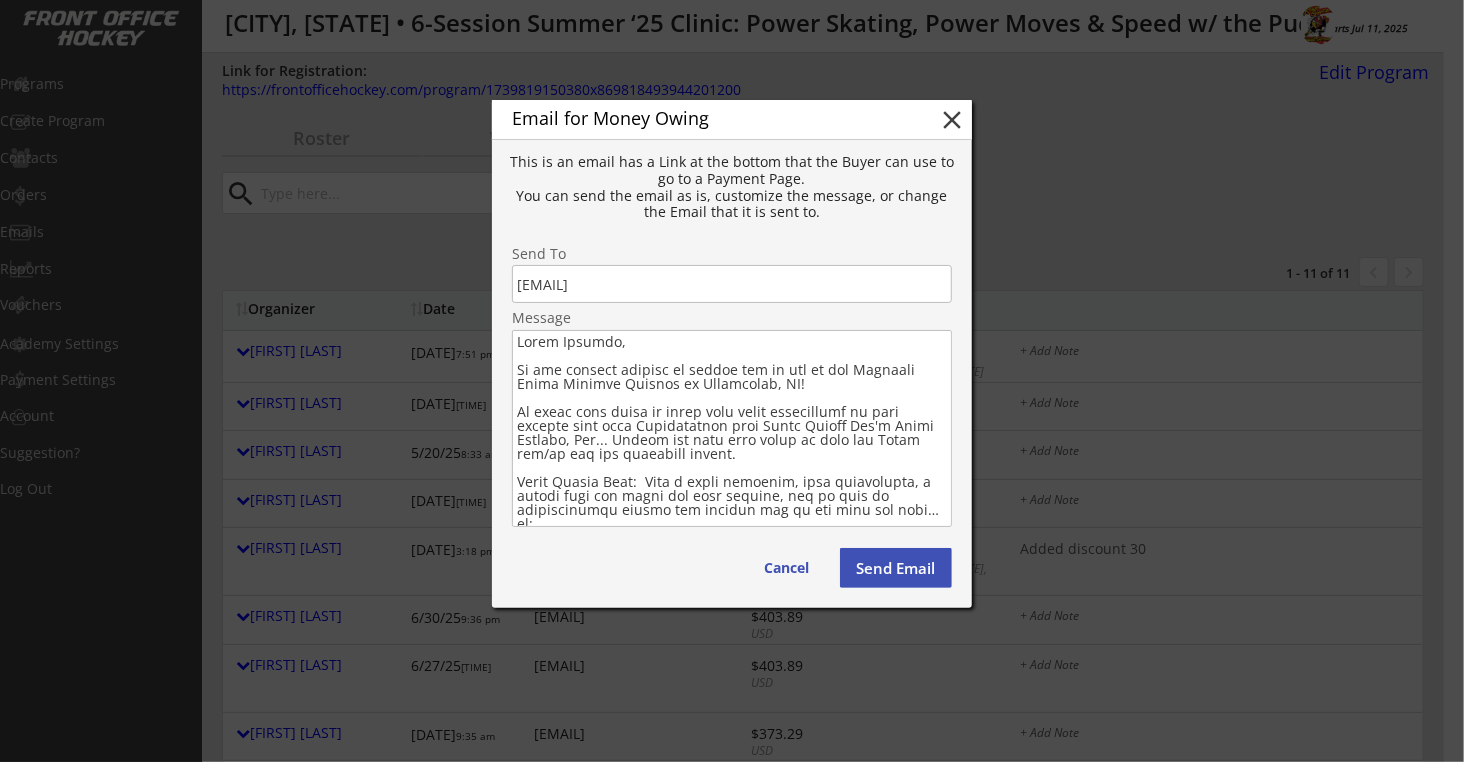 type on "Hello Vincent,
We are looking forward to seeing all of you at our Upcoming Power Skating Program in Romeoville, IL!
It looks like there is still some money outstanding on your account from your Registration with Robby Glantz Int'l Power Skating, Inc... Please use this link below to view the Order and/or pay the remaining amount.
Saved Credit Card:  Just a quick reminder, when registering, a credit card was saved for your account, and it will be automatically billed the balance due in the next few days… or:
If Paying at the Clinic (in person):  Not a problem (Cash, Check, CC, Venmo, etc.), but please confirm via a reply email that your skater will be attending for sure.
If Paying by Venmo (last 4 digits of mobile = 8130):  @Robby-Glantz
If Paying on our Website:  Please use the link below to view the order and pay the remaining balance.
Also, please let all of your hockey friends, siblings, coaches and teammates know that we still have a few openings for them as well...
If you have any questions or ..." 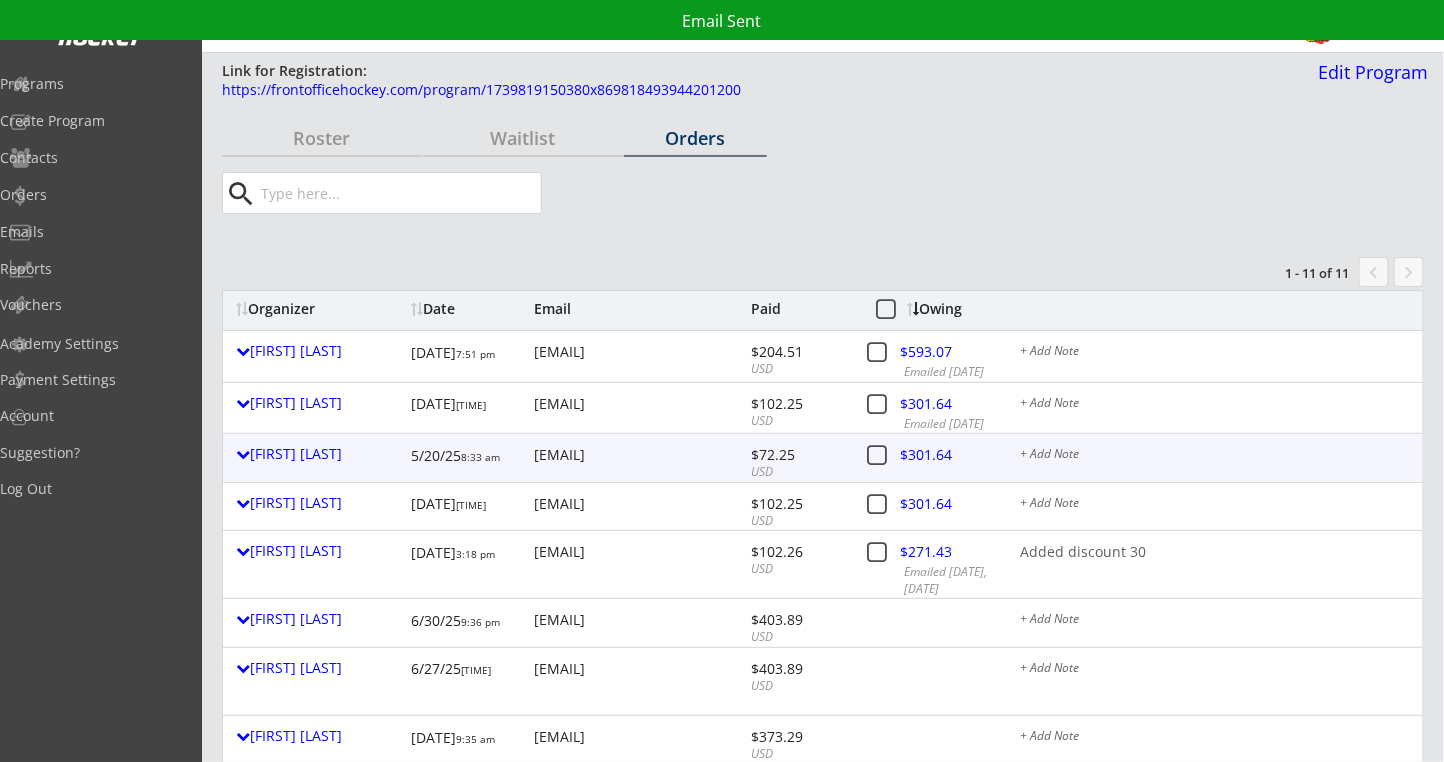 click at bounding box center [942, 458] 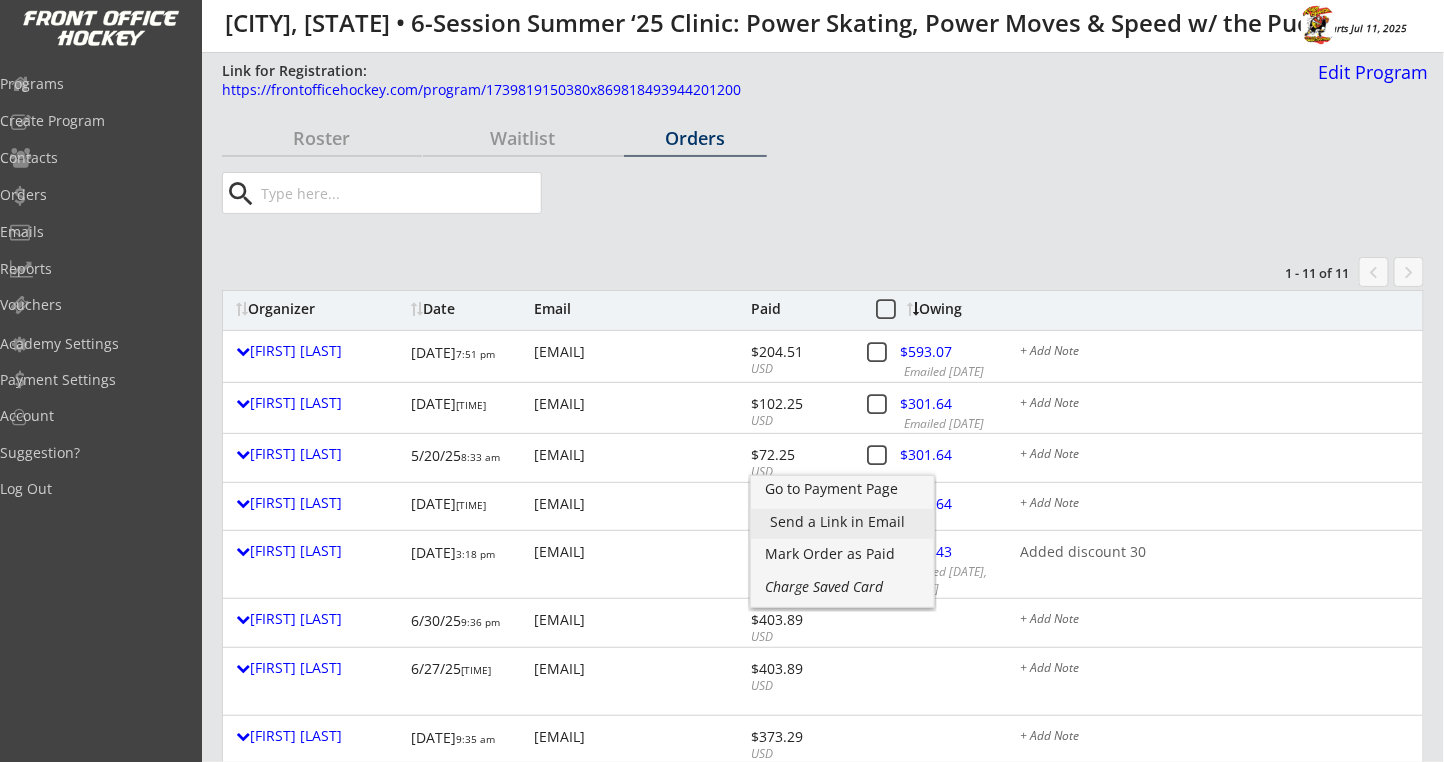click on "Send a Link in Email" at bounding box center (0, 0) 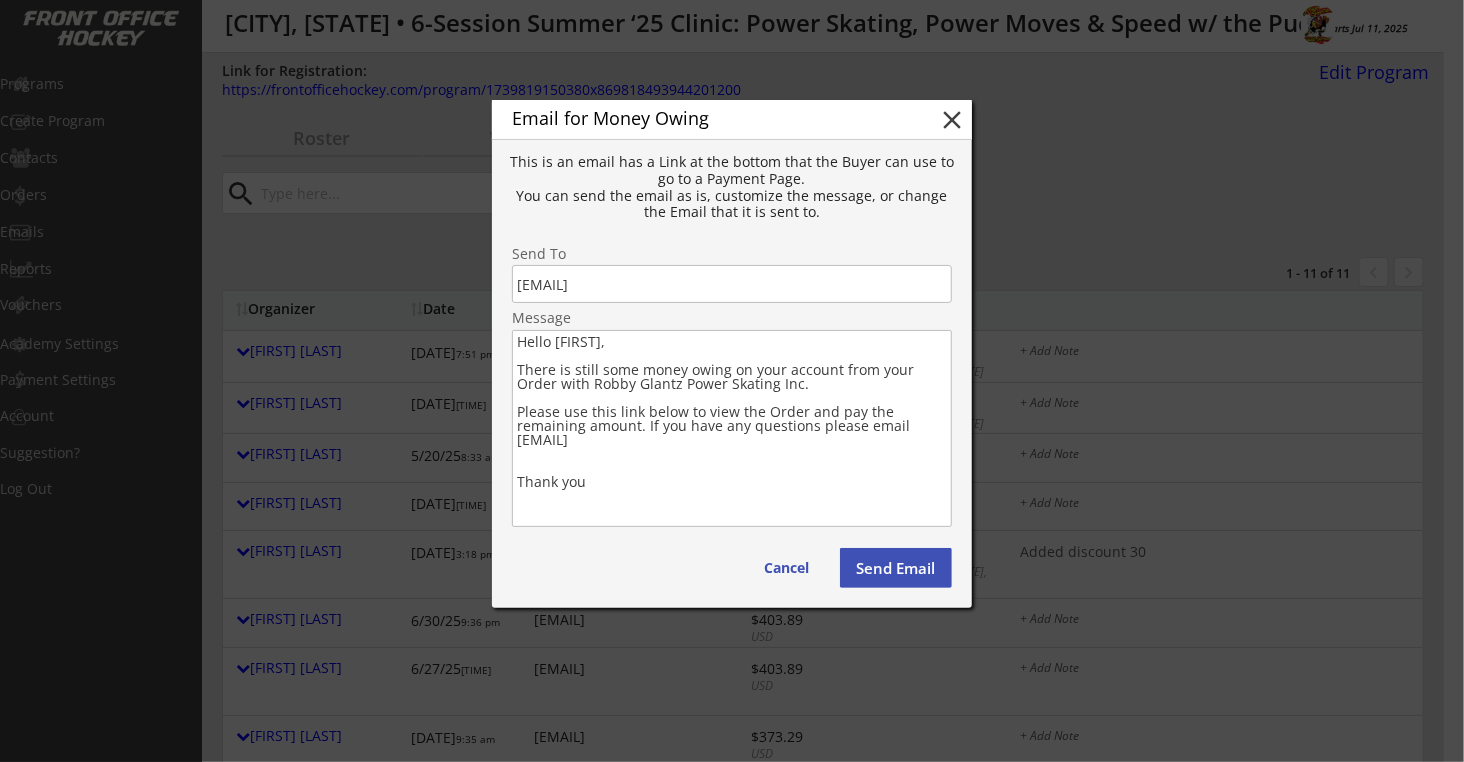 drag, startPoint x: 617, startPoint y: 480, endPoint x: 507, endPoint y: 363, distance: 160.58954 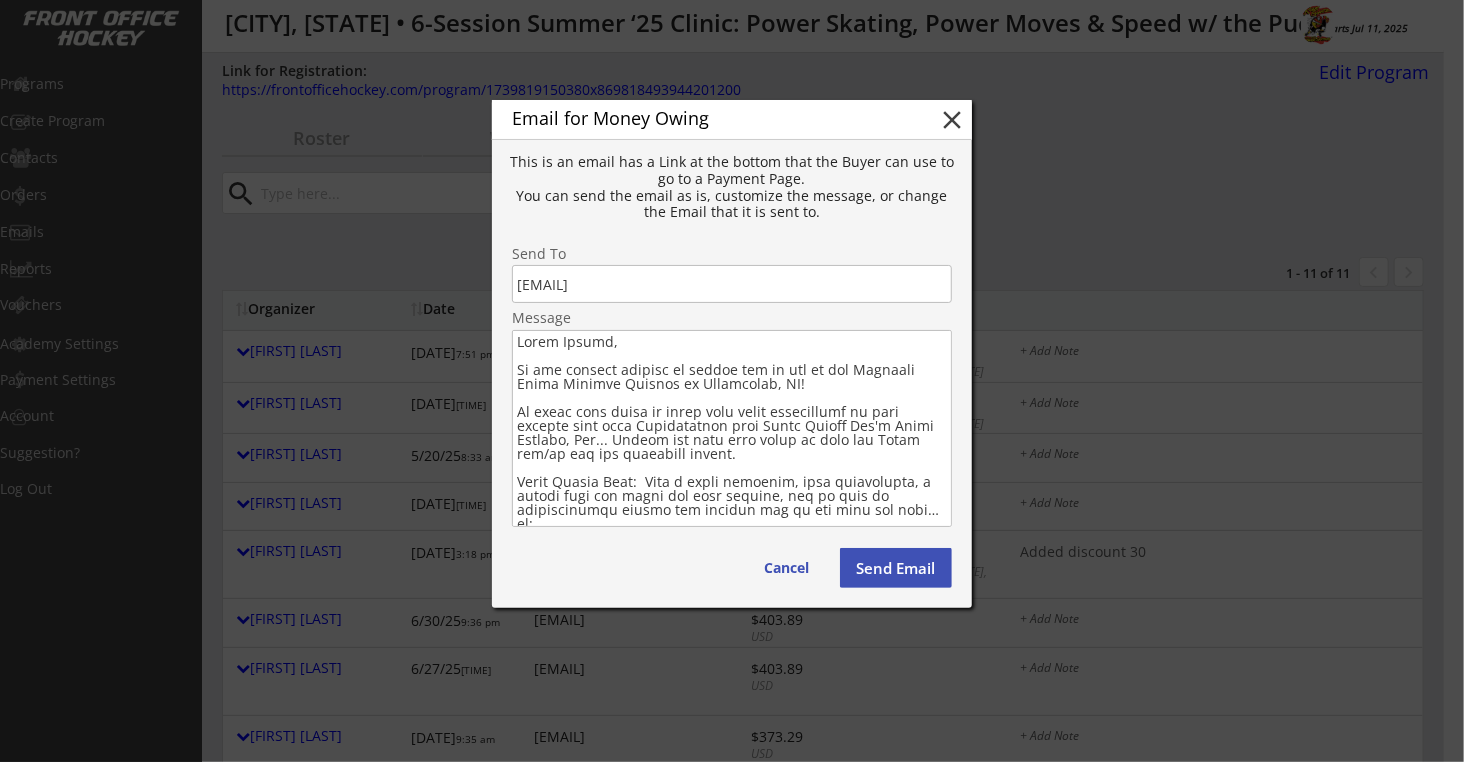 type on "Hello Ronald,
We are looking forward to seeing all of you at our Upcoming Power Skating Program in Romeoville, IL!
It looks like there is still some money outstanding on your account from your Registration with Robby Glantz Int'l Power Skating, Inc... Please use this link below to view the Order and/or pay the remaining amount.
Saved Credit Card:  Just a quick reminder, when registering, a credit card was saved for your account, and it will be automatically billed the balance due in the next few days… or:
If Paying at the Clinic (in person):  Not a problem (Cash, Check, CC, Venmo, etc.), but please confirm via a reply email that your skater will be attending for sure.
If Paying by Venmo (last 4 digits of mobile = 8130):  @Robby-Glantz
If Paying on our Website:  Please use the link below to view the order and pay the remaining balance.
Also, please let all of your hockey friends, siblings, coaches and teammates know that we still have a few openings for them as well...
If you have any questions or c..." 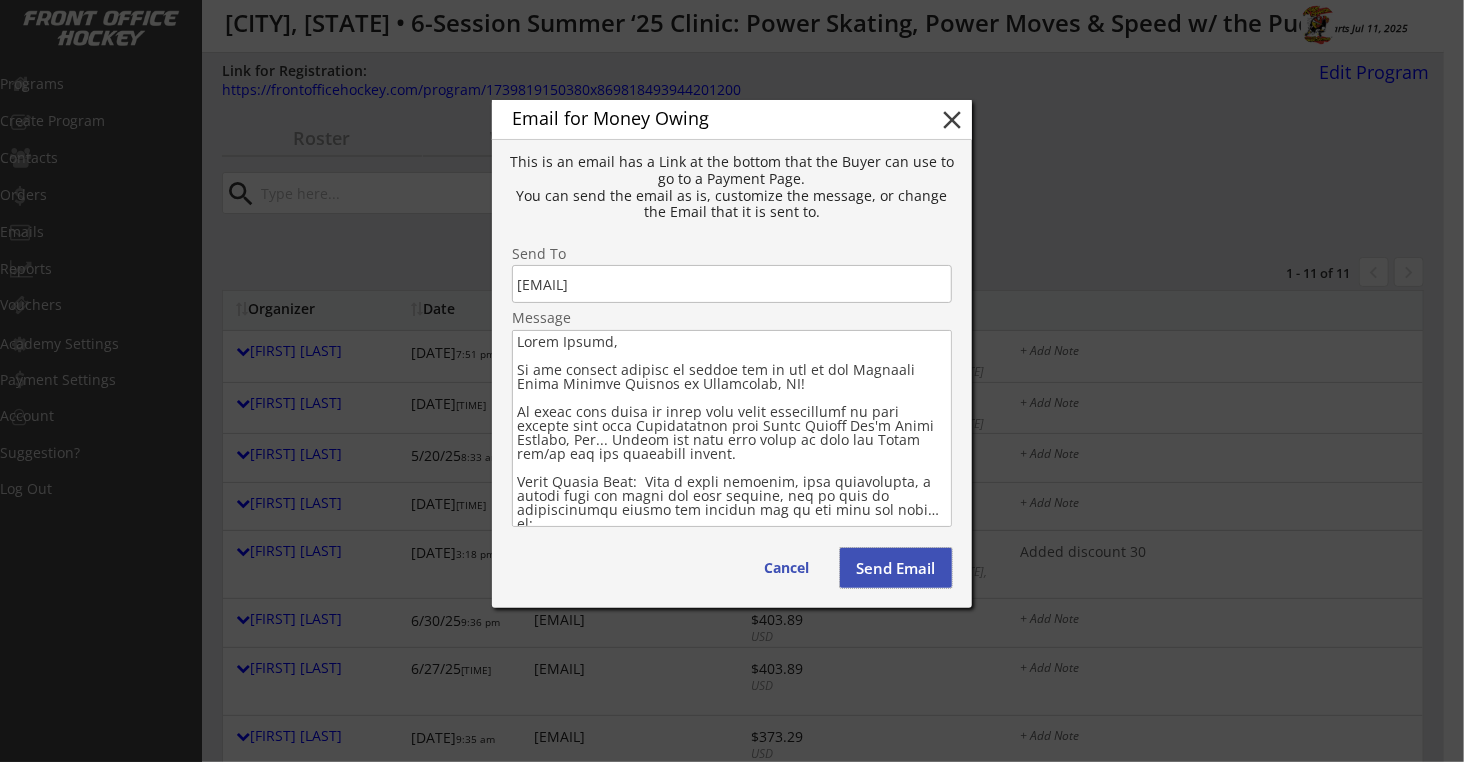 click on "Send Email" at bounding box center (896, 568) 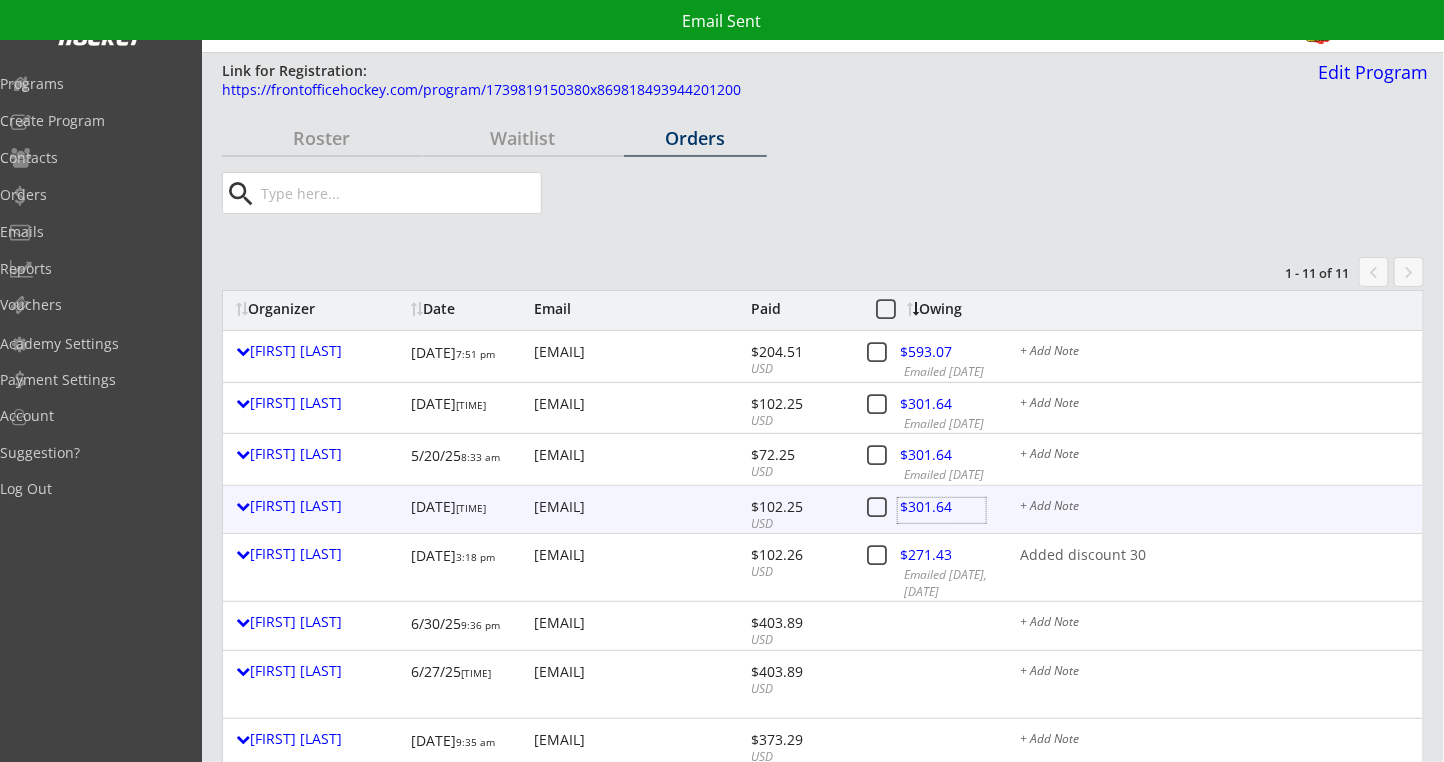 click at bounding box center (942, 510) 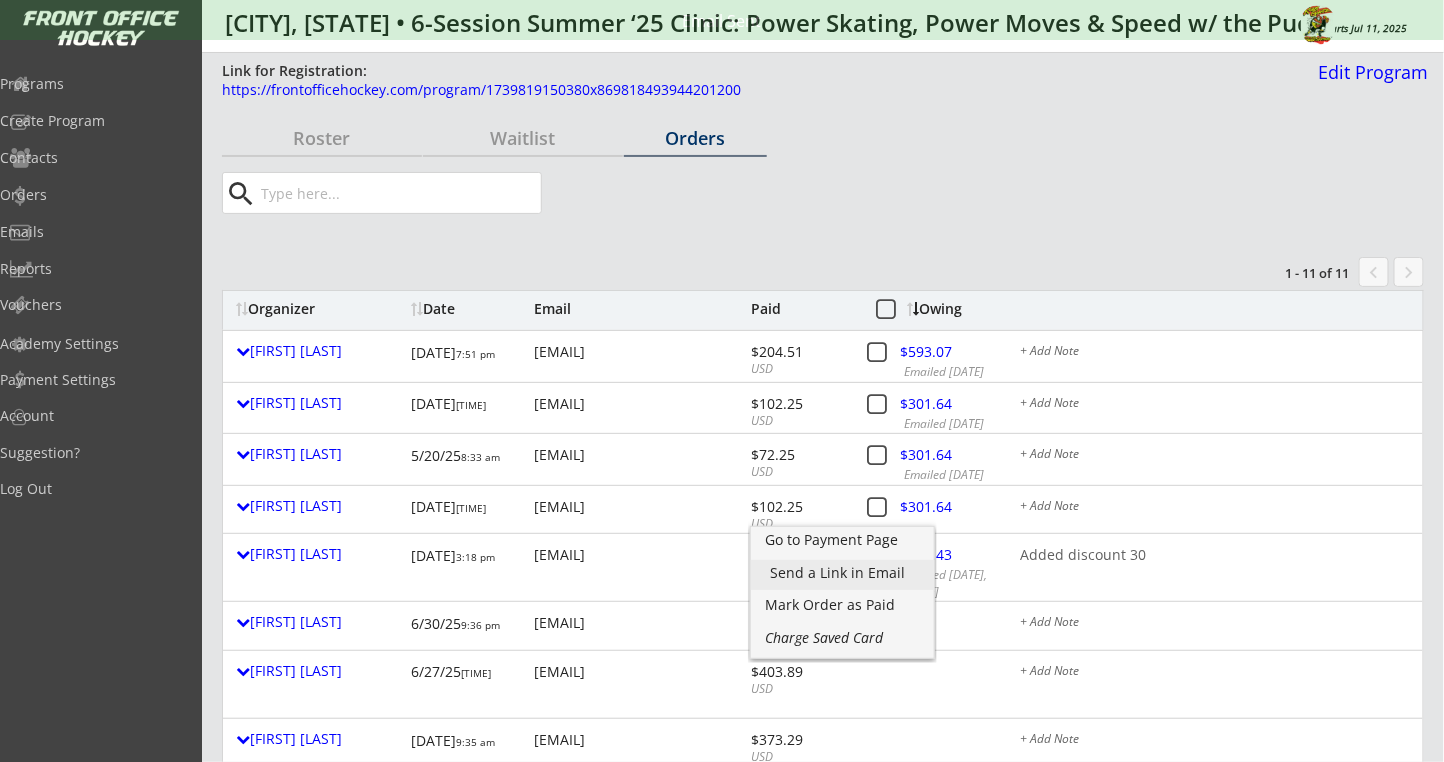click on "Send a Link in Email" at bounding box center [0, 0] 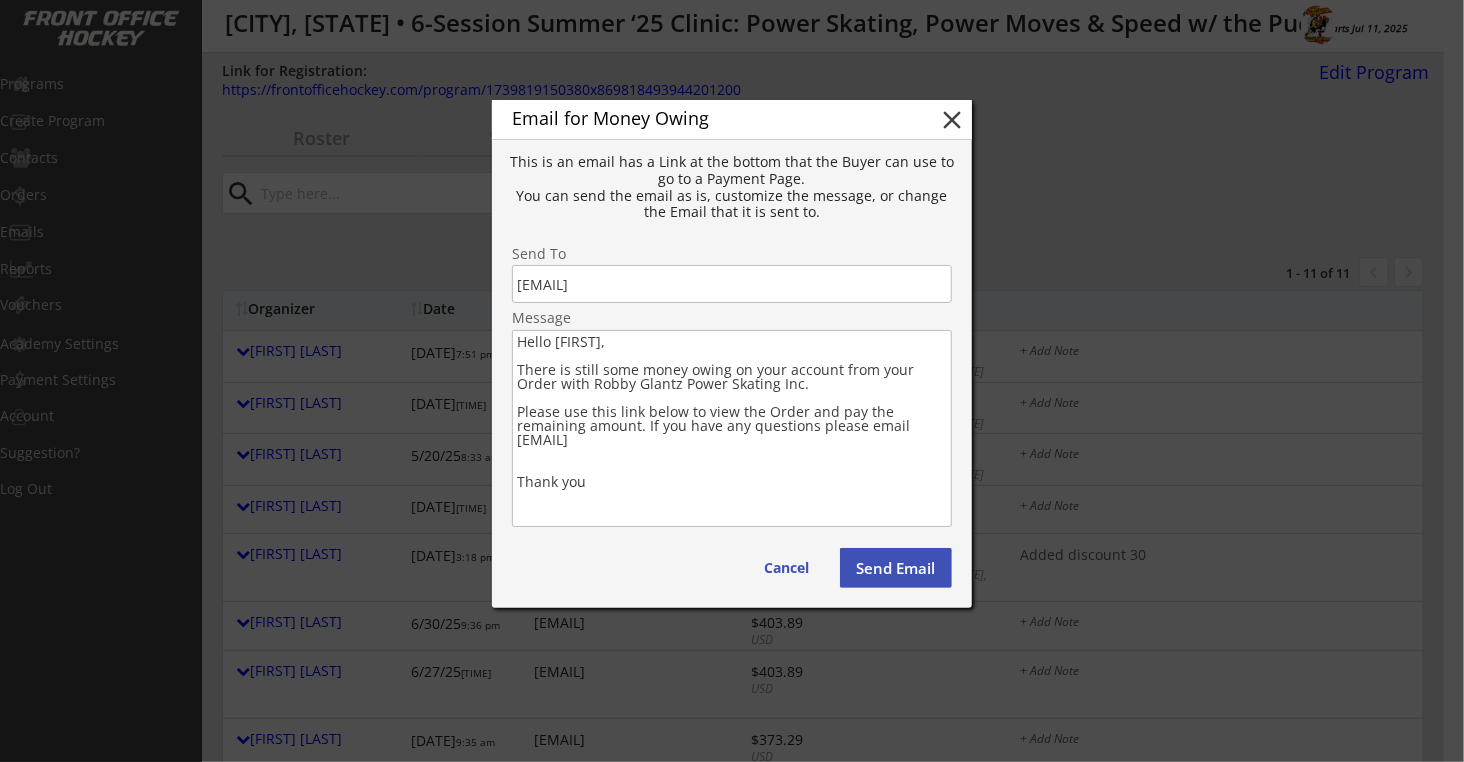 drag, startPoint x: 657, startPoint y: 486, endPoint x: 510, endPoint y: 373, distance: 185.41306 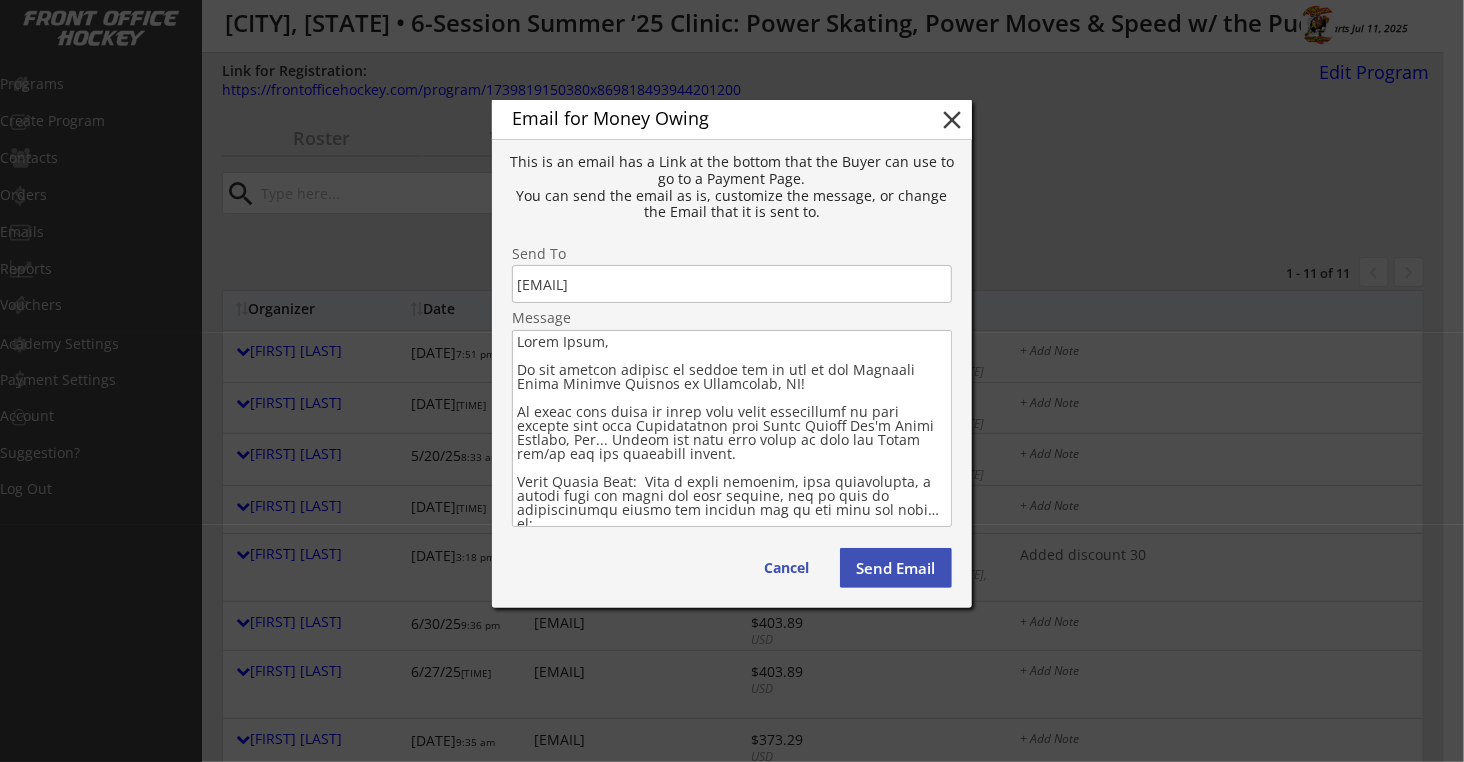 type on "Hello Kevin,
We are looking forward to seeing all of you at our Upcoming Power Skating Program in Romeoville, IL!
It looks like there is still some money outstanding on your account from your Registration with Robby Glantz Int'l Power Skating, Inc... Please use this link below to view the Order and/or pay the remaining amount.
Saved Credit Card:  Just a quick reminder, when registering, a credit card was saved for your account, and it will be automatically billed the balance due in the next few days… or:
If Paying at the Clinic (in person):  Not a problem (Cash, Check, CC, Venmo, etc.), but please confirm via a reply email that your skater will be attending for sure.
If Paying by Venmo (last 4 digits of mobile = 8130):  @Robby-Glantz
If Paying on our Website:  Please use the link below to view the order and pay the remaining balance.
Also, please let all of your hockey friends, siblings, coaches and teammates know that we still have a few openings for them as well...
If you have any questions or co..." 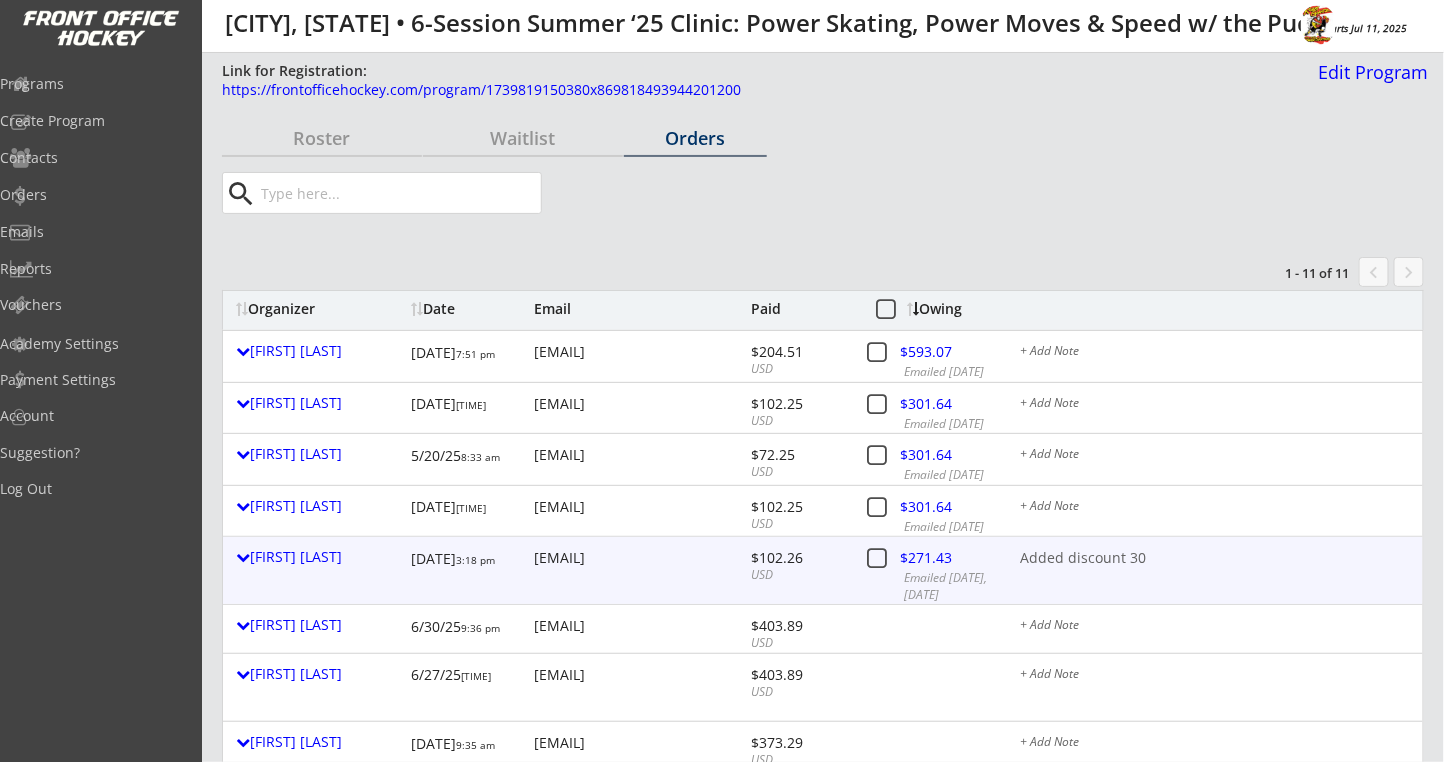 click at bounding box center [942, 561] 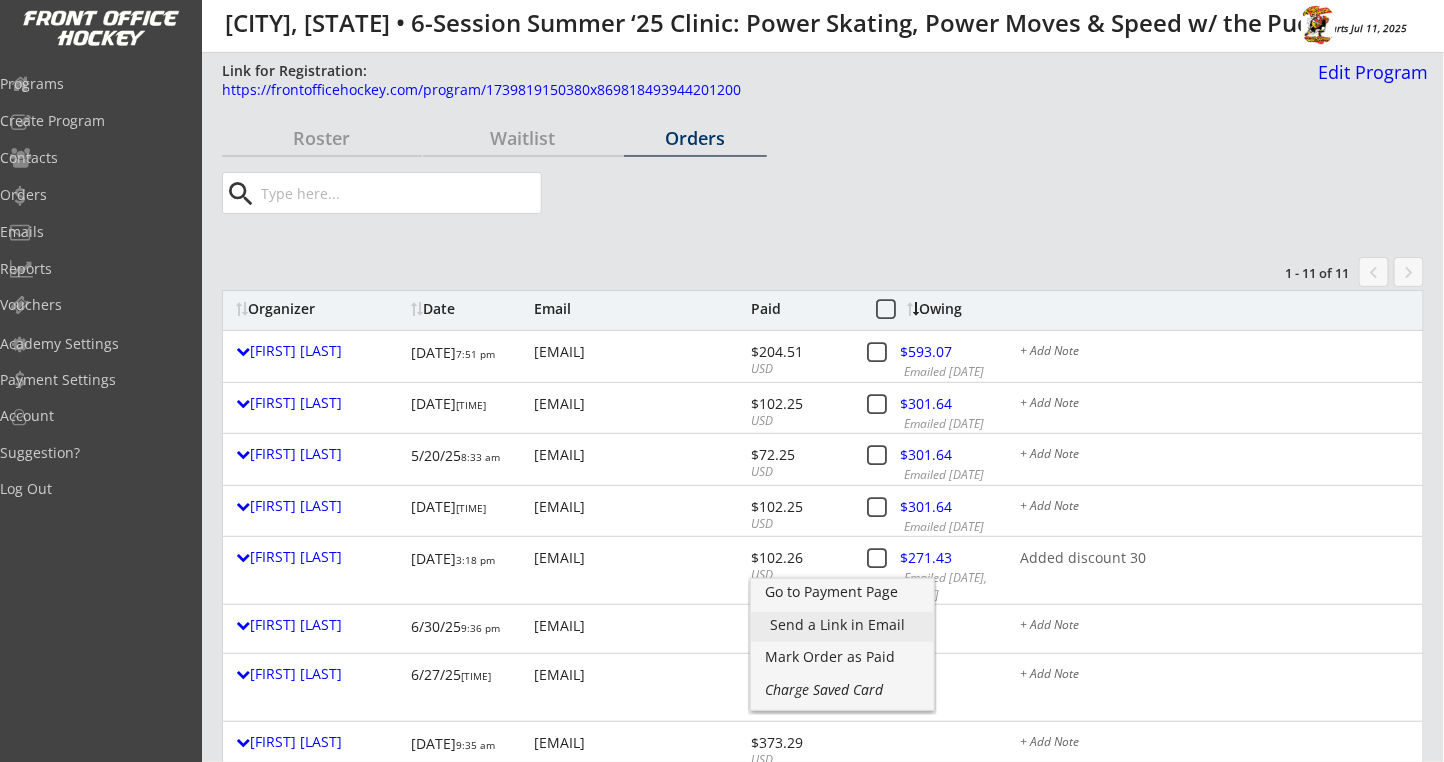 click on "Send a Link in Email" at bounding box center (0, 0) 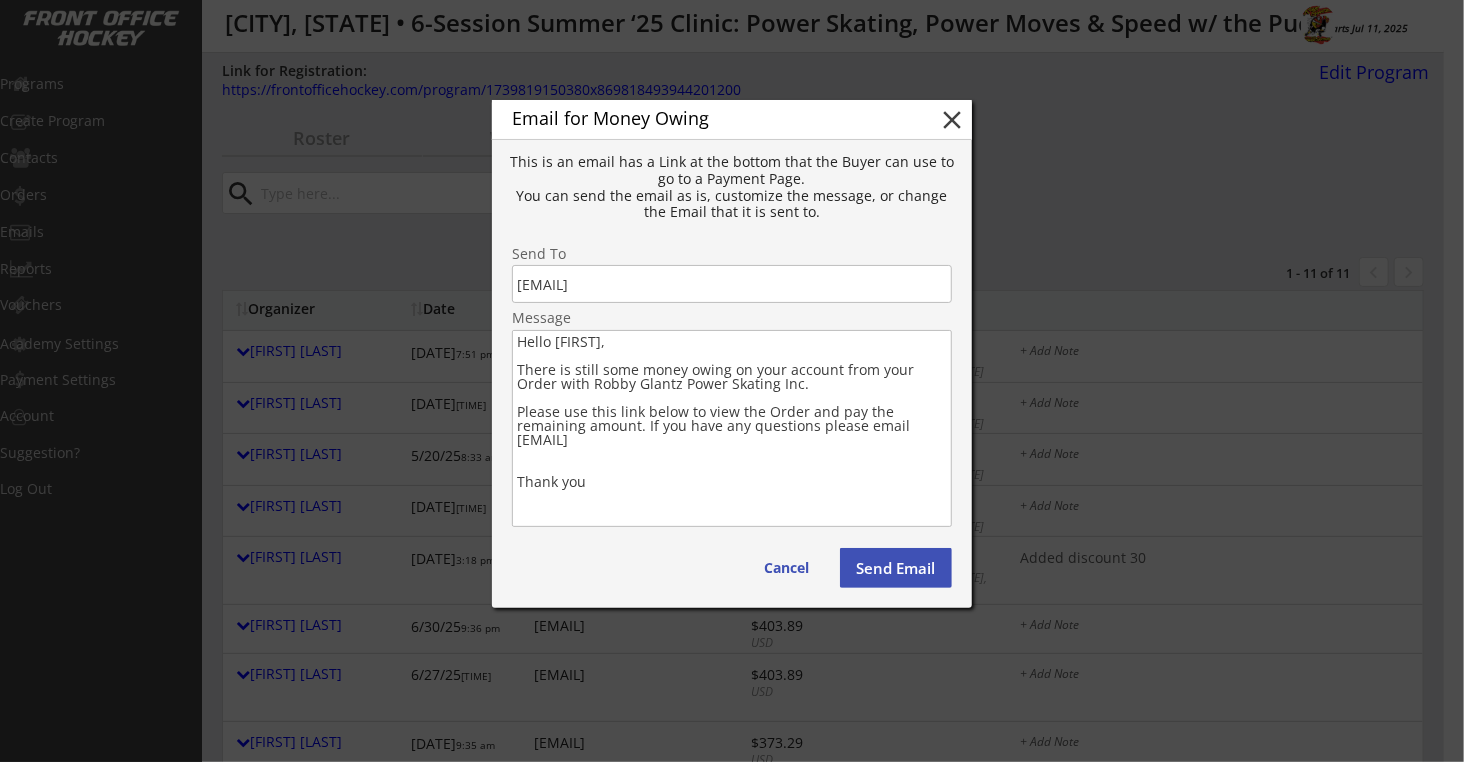 drag, startPoint x: 662, startPoint y: 496, endPoint x: 512, endPoint y: 367, distance: 197.84085 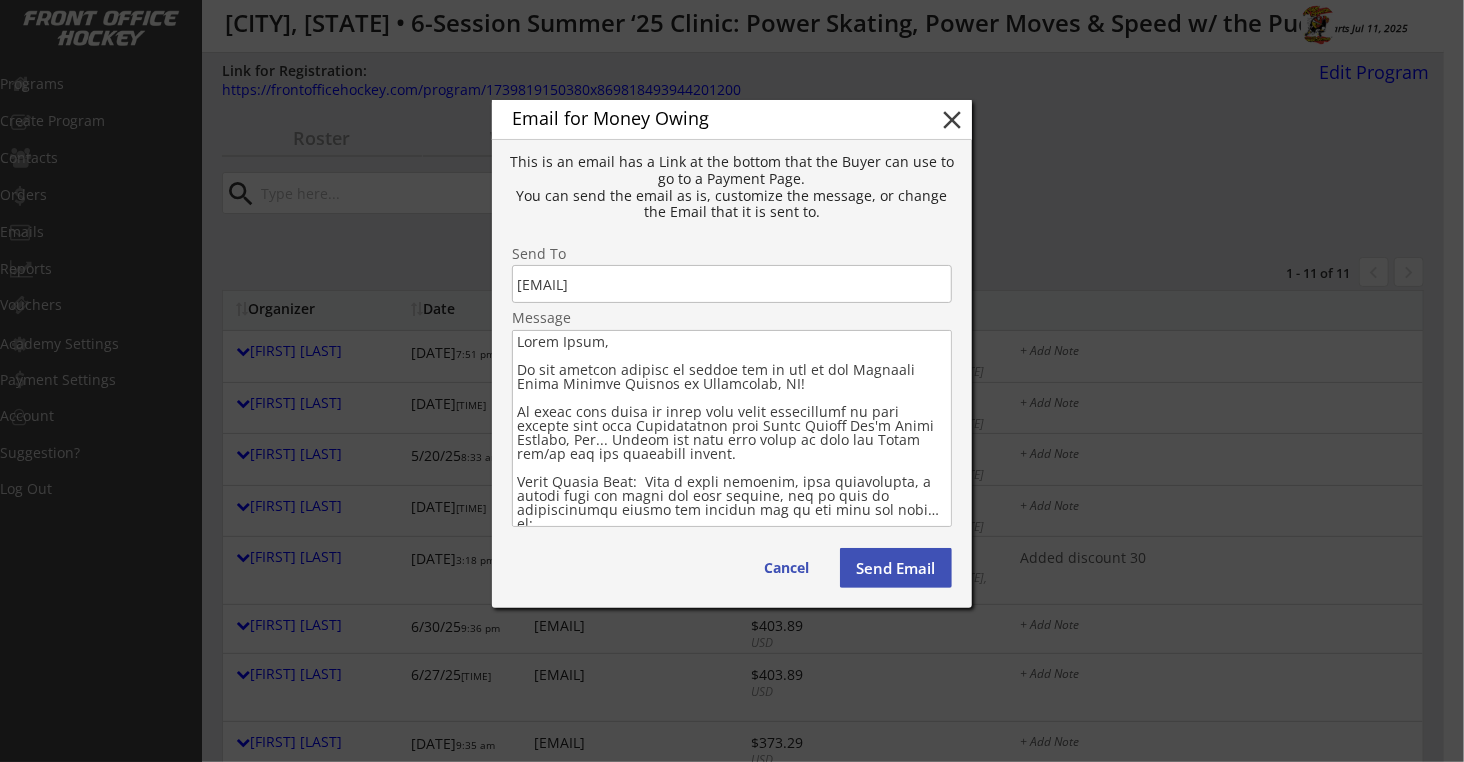 type on "Hello Renee,
We are looking forward to seeing all of you at our Upcoming Power Skating Program in Romeoville, IL!
It looks like there is still some money outstanding on your account from your Registration with Robby Glantz Int'l Power Skating, Inc... Please use this link below to view the Order and/or pay the remaining amount.
Saved Credit Card:  Just a quick reminder, when registering, a credit card was saved for your account, and it will be automatically billed the balance due in the next few days… or:
If Paying at the Clinic (in person):  Not a problem (Cash, Check, CC, Venmo, etc.), but please confirm via a reply email that your skater will be attending for sure.
If Paying by Venmo (last 4 digits of mobile = 8130):  @Robby-Glantz
If Paying on our Website:  Please use the link below to view the order and pay the remaining balance.
Also, please let all of your hockey friends, siblings, coaches and teammates know that we still have a few openings for them as well...
If you have any questions or co..." 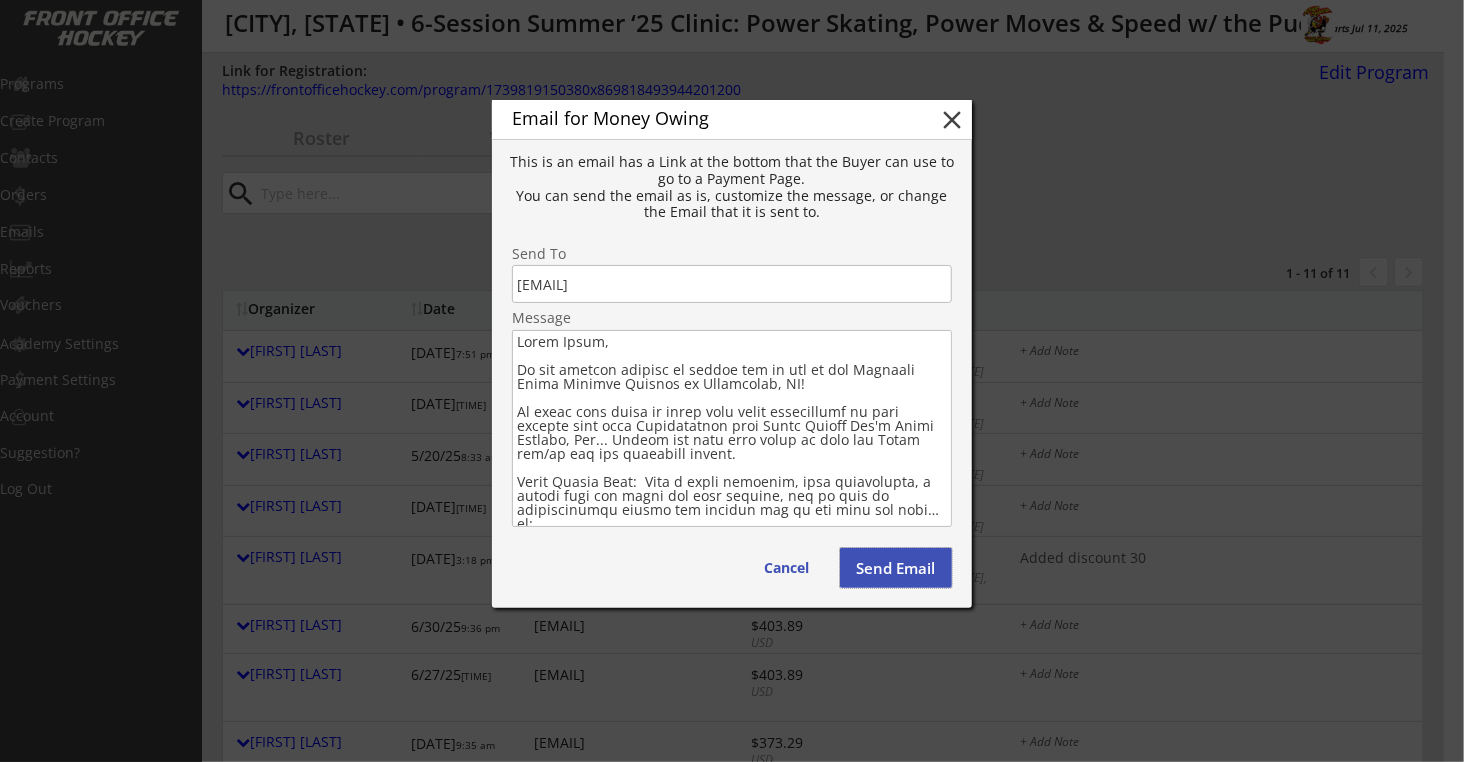 click on "Send Email" at bounding box center (896, 568) 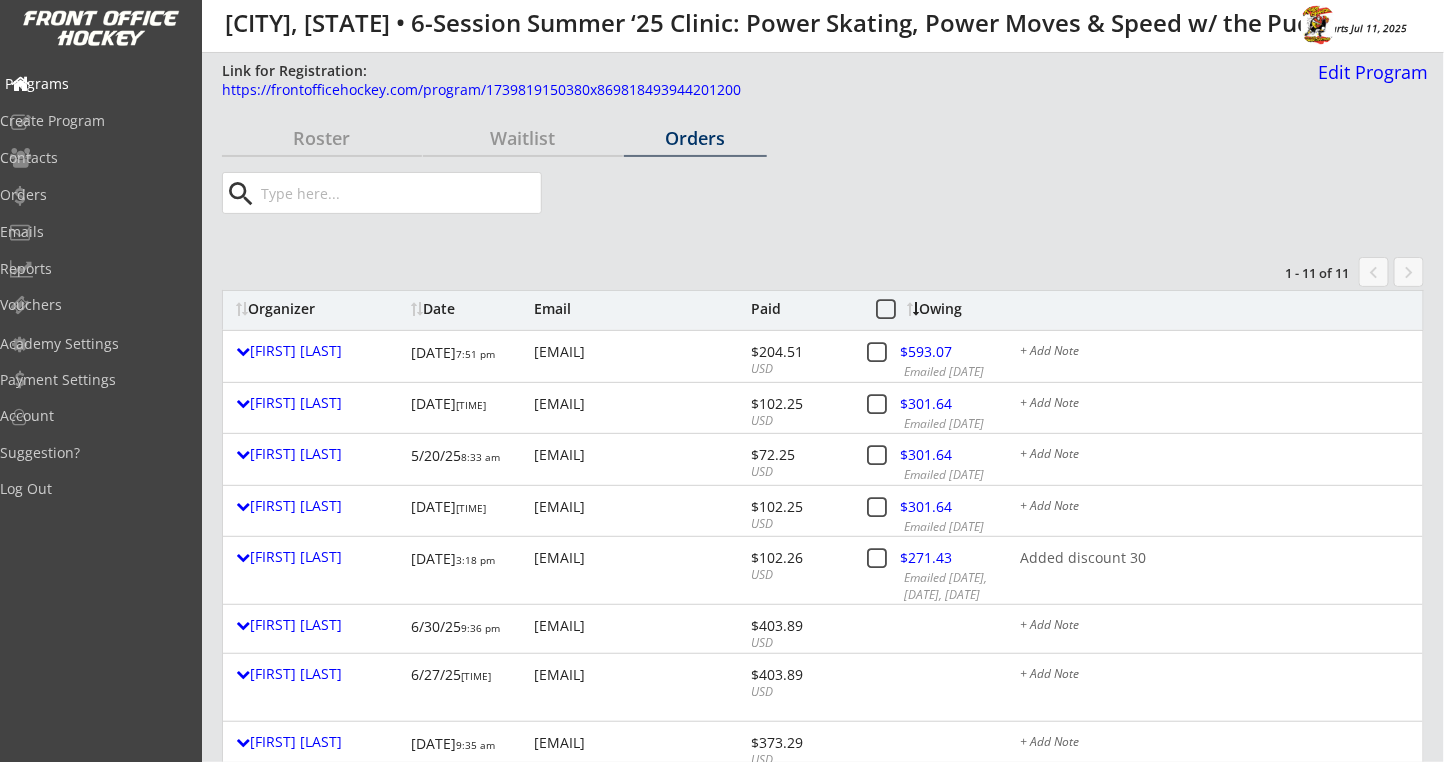 click on "Programs" at bounding box center (95, 84) 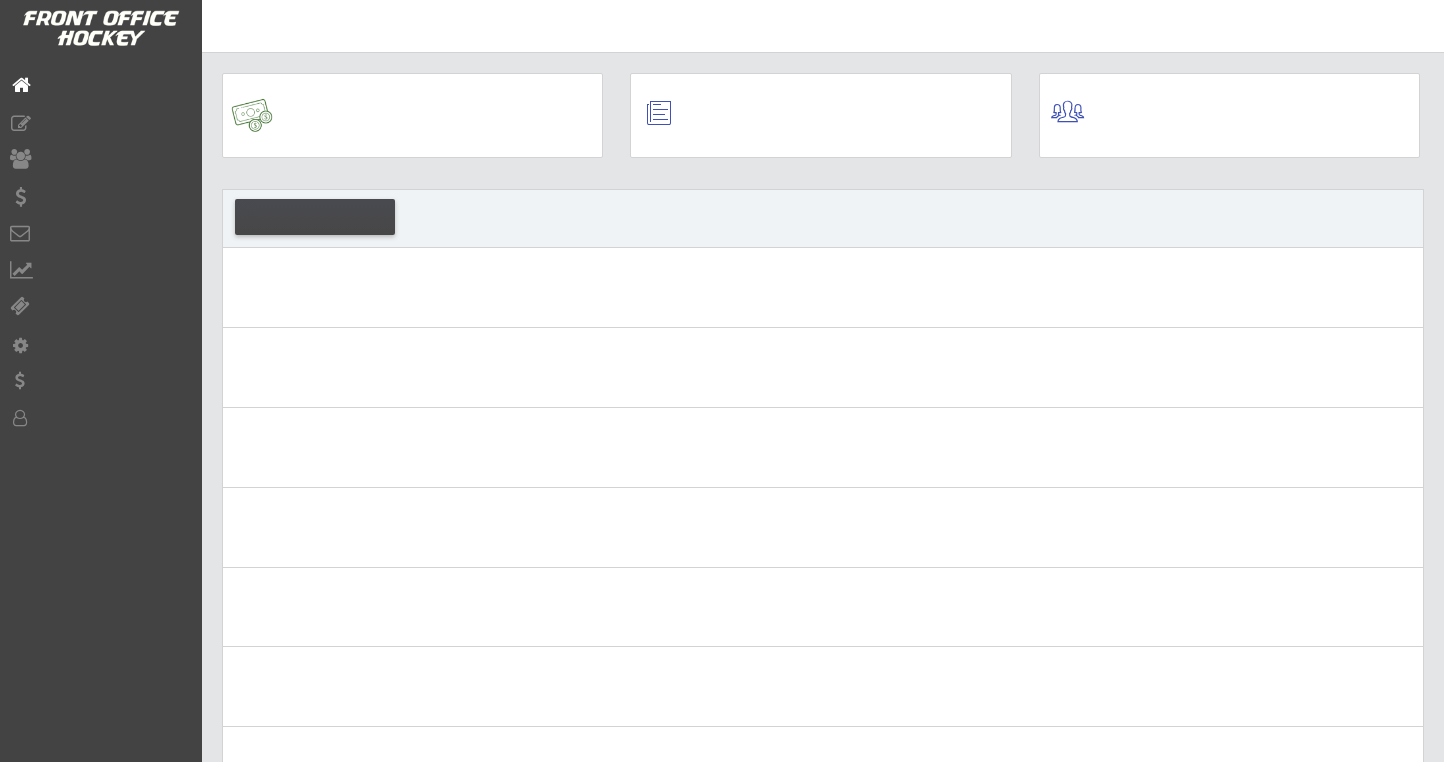 scroll, scrollTop: 0, scrollLeft: 0, axis: both 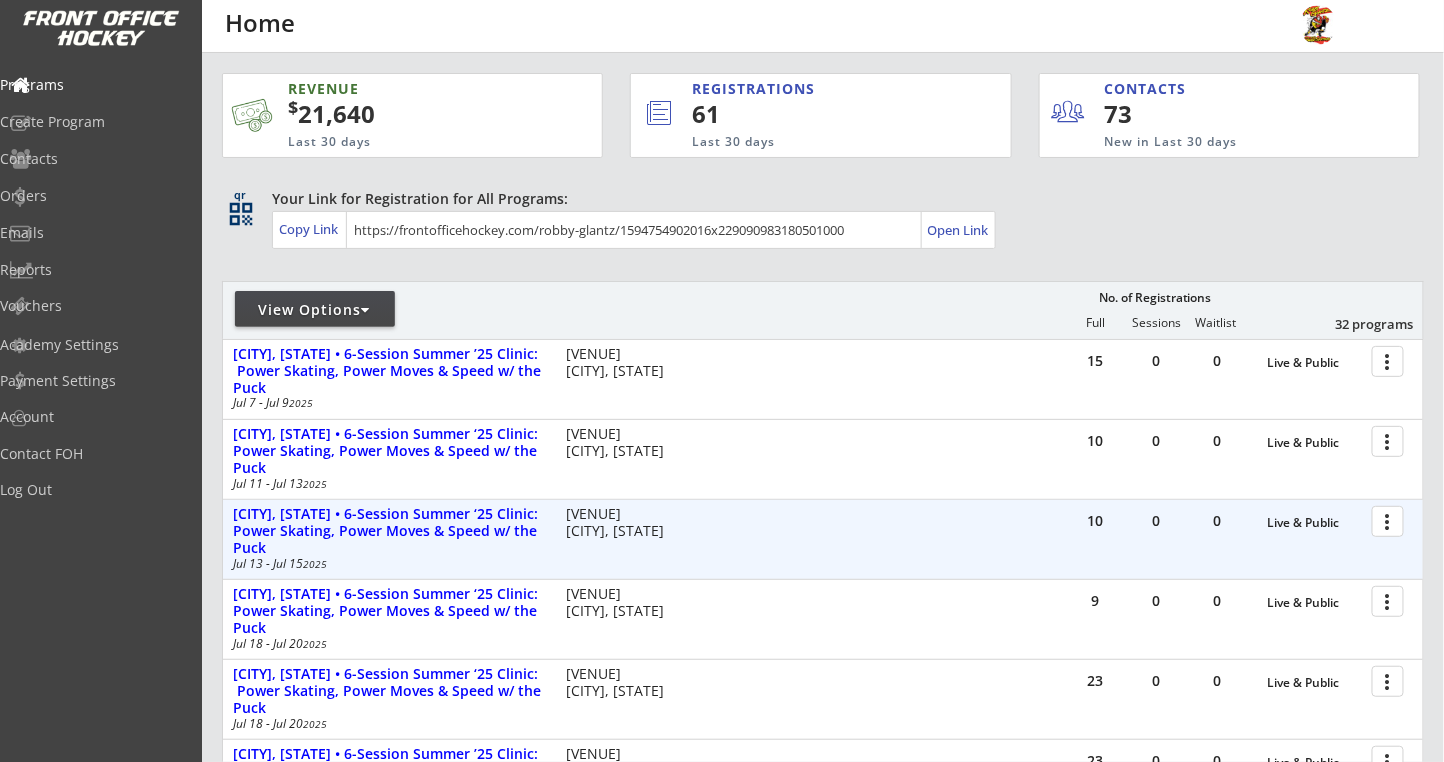 click at bounding box center (1391, 520) 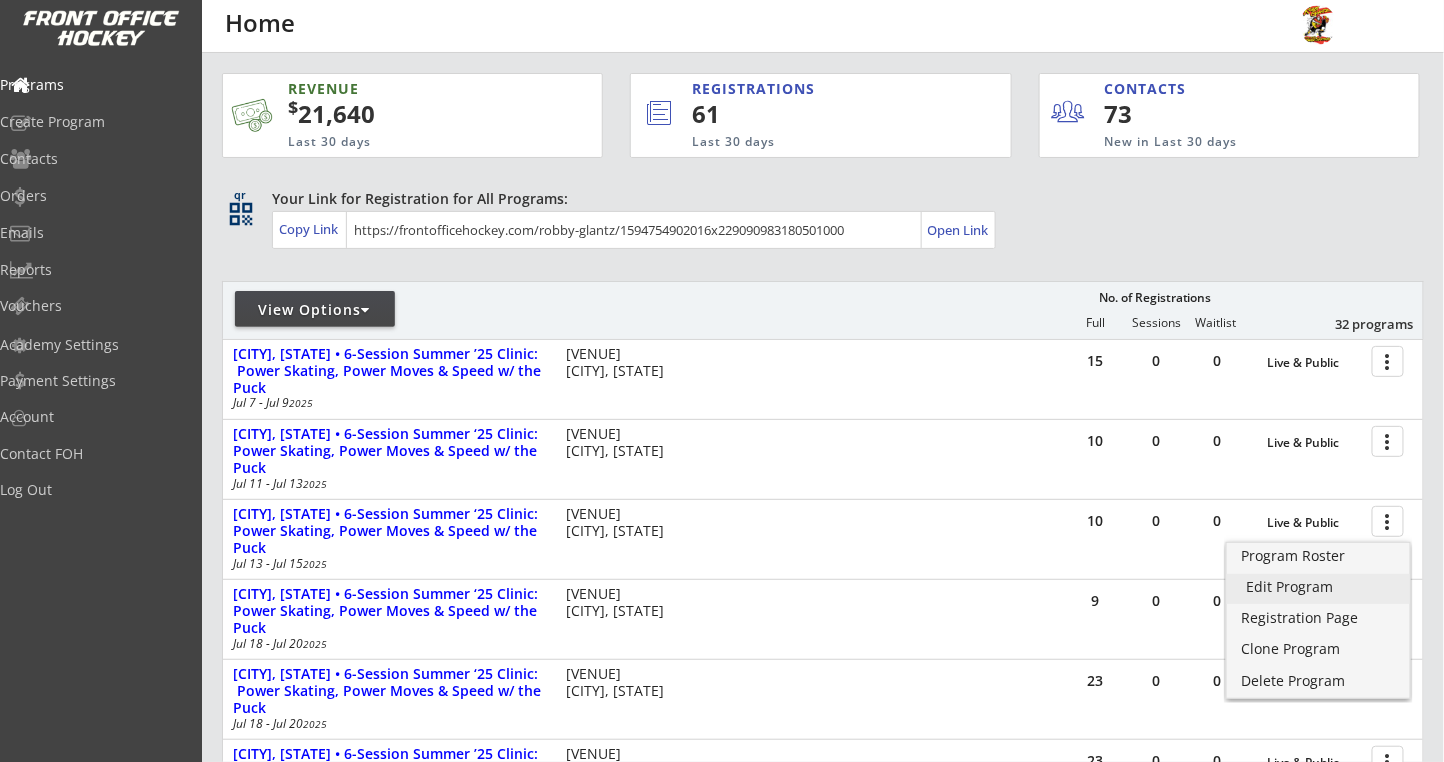 click on "Edit Program" at bounding box center [1318, 587] 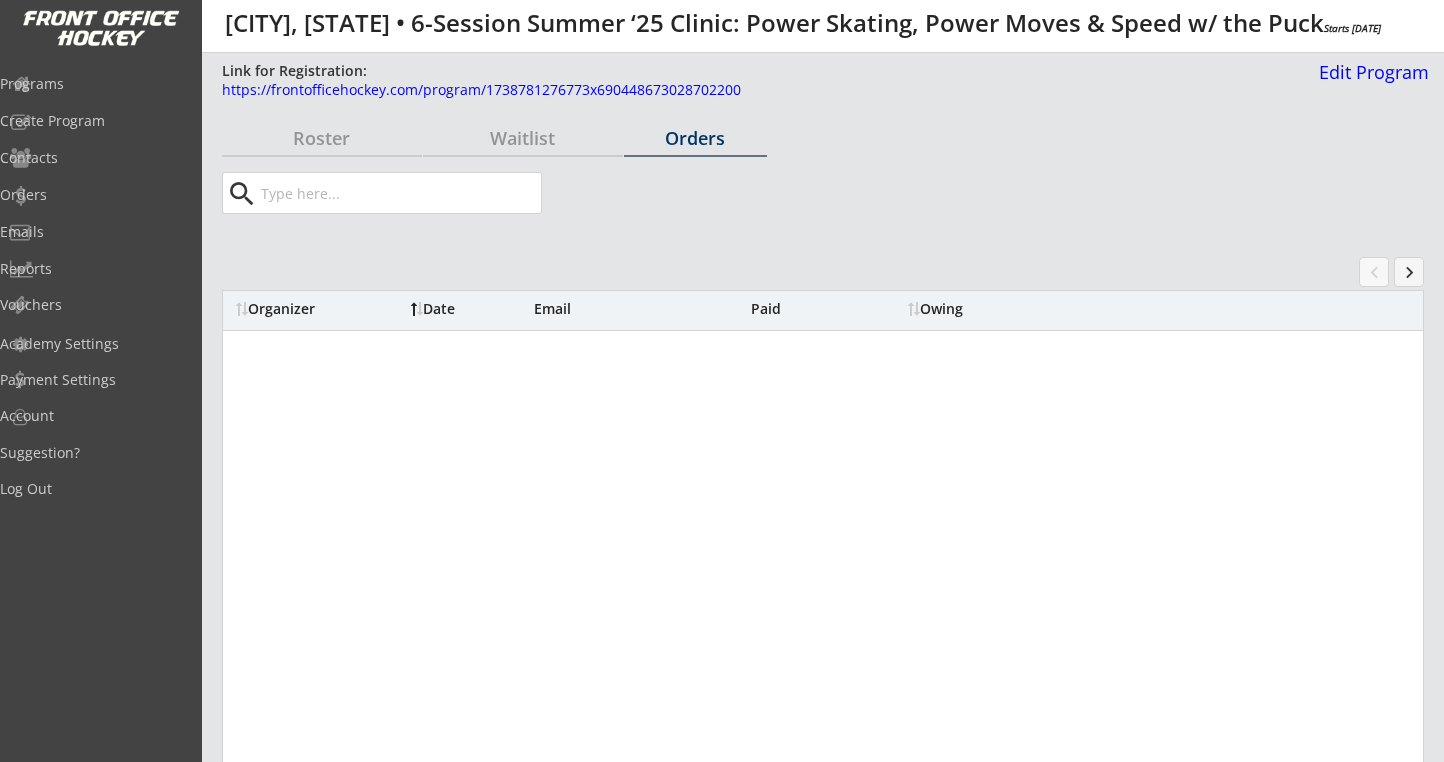 scroll, scrollTop: 0, scrollLeft: 0, axis: both 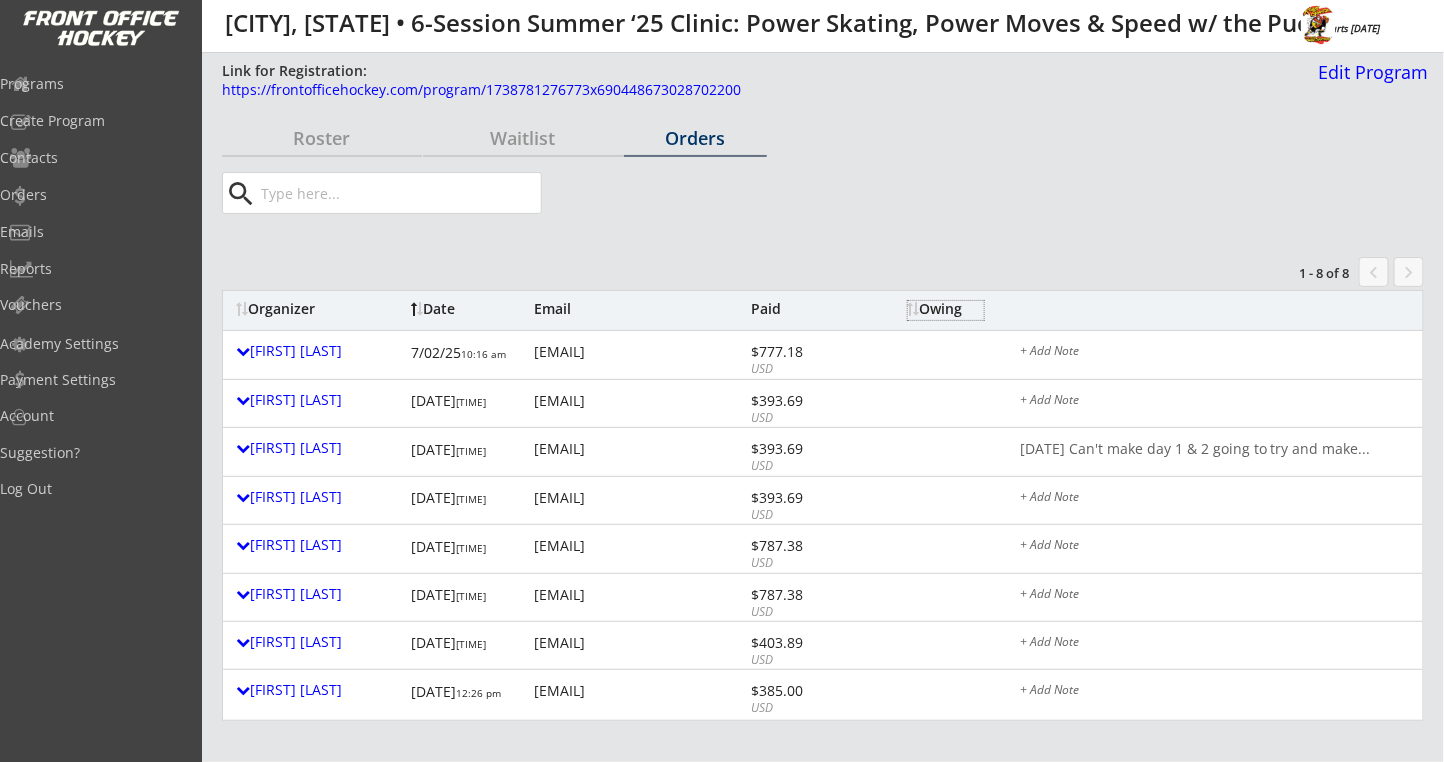 click on "Owing" at bounding box center (946, 309) 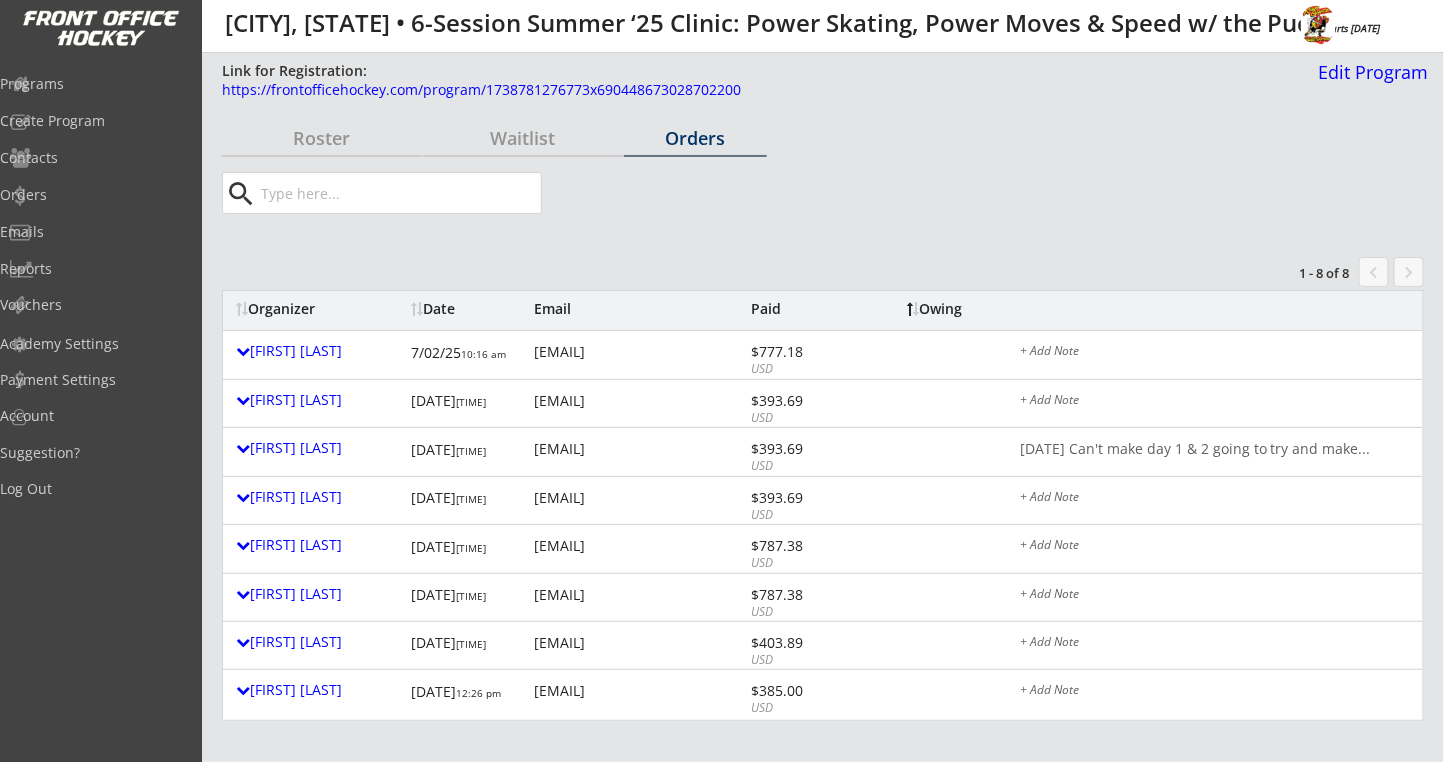 click on "Owing" at bounding box center [946, 309] 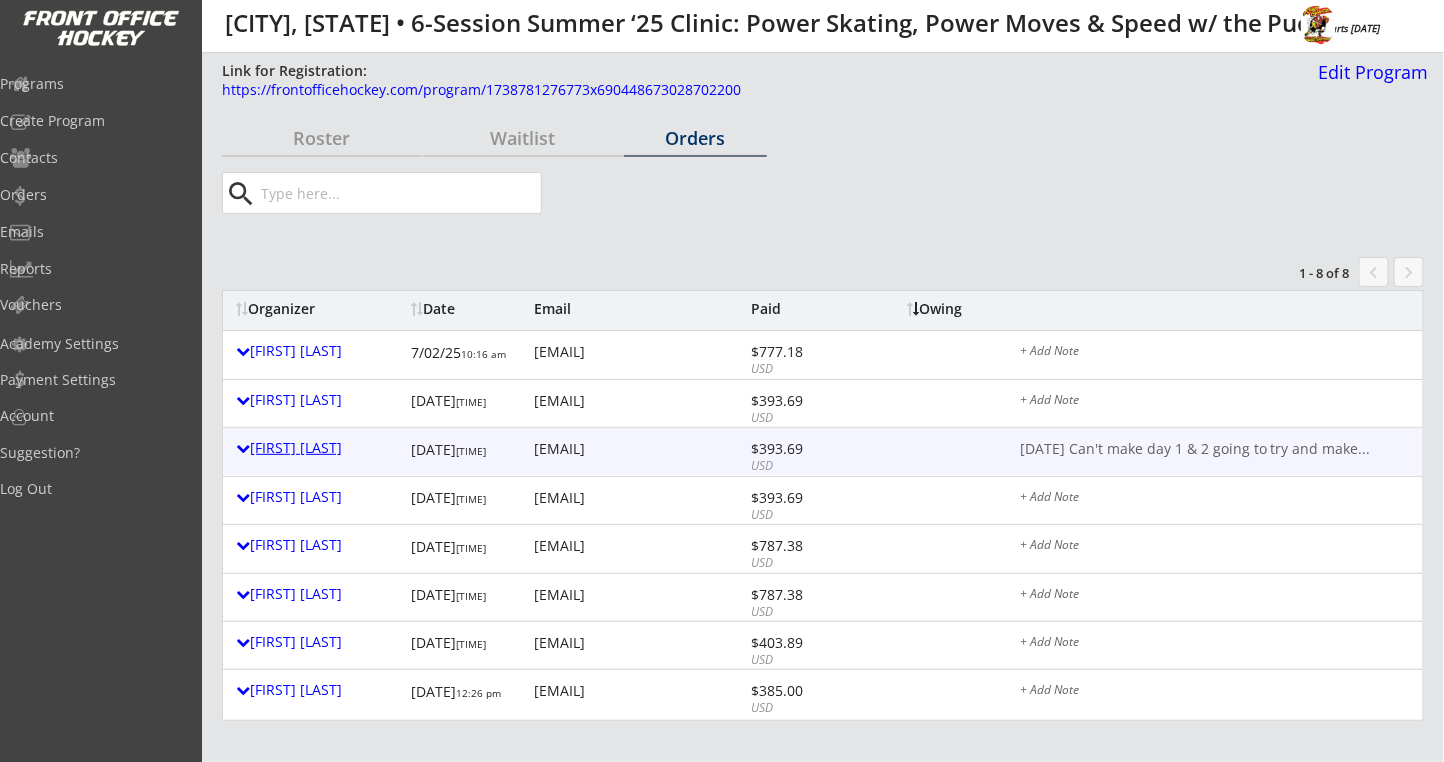 click on "Yihsi Chen" at bounding box center [318, 448] 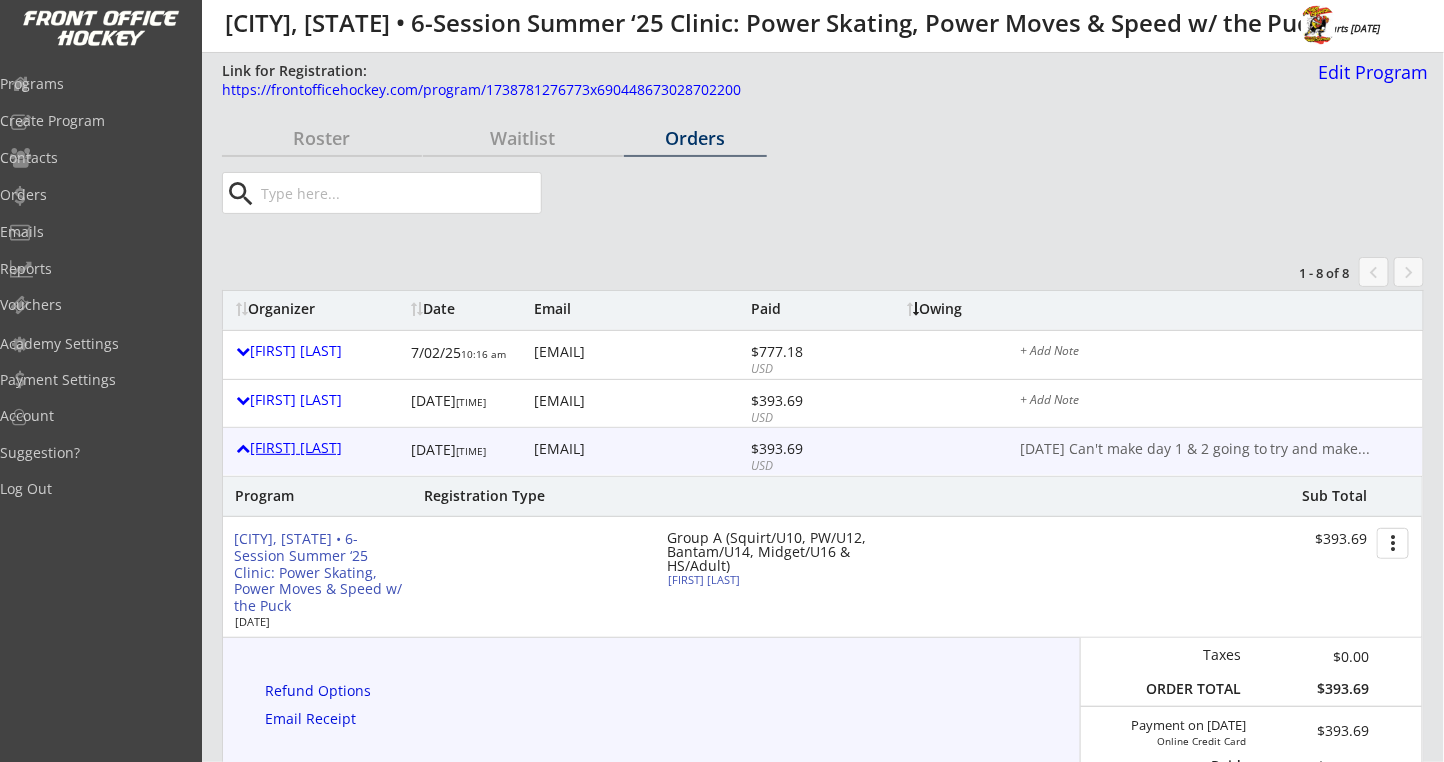 click on "Yihsi Chen" at bounding box center (318, 448) 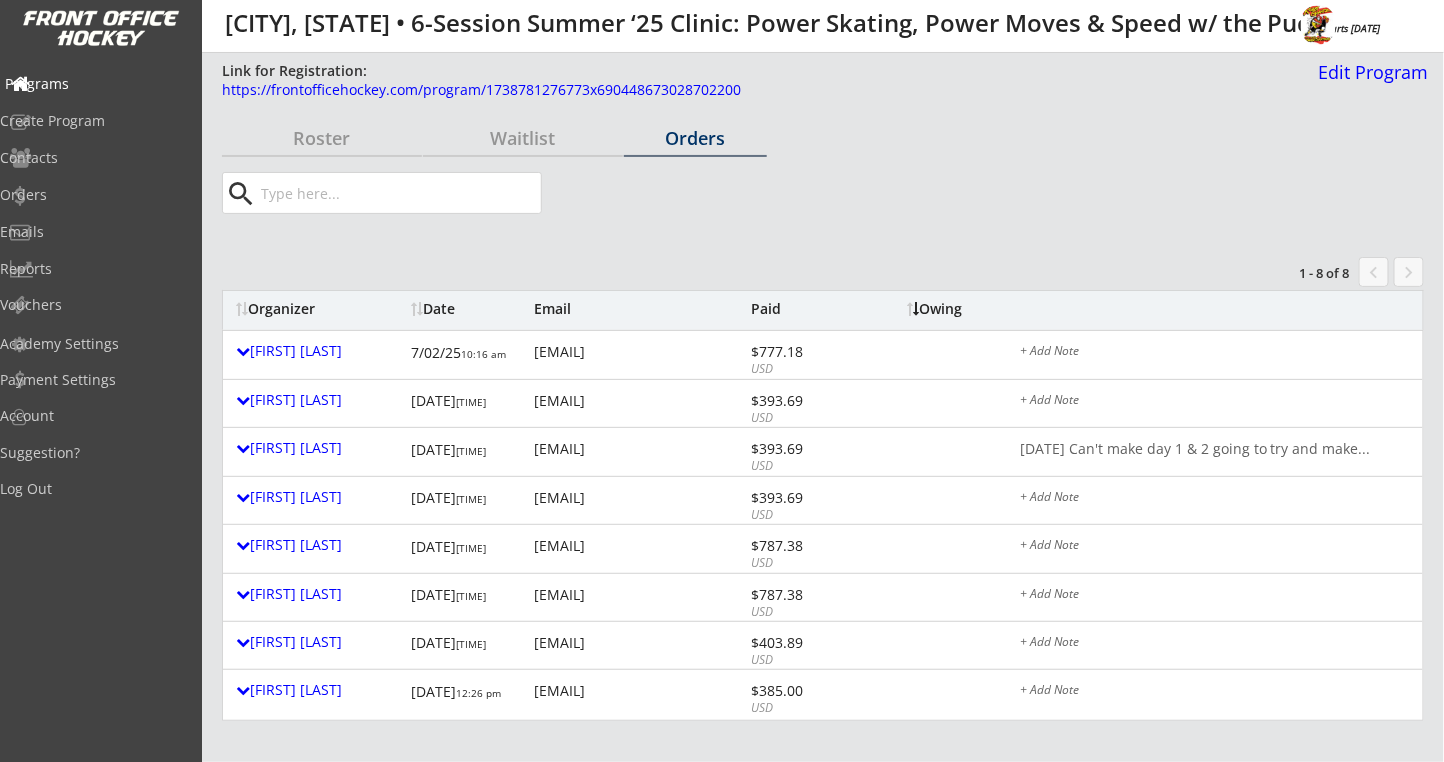 click on "Programs" at bounding box center (95, 84) 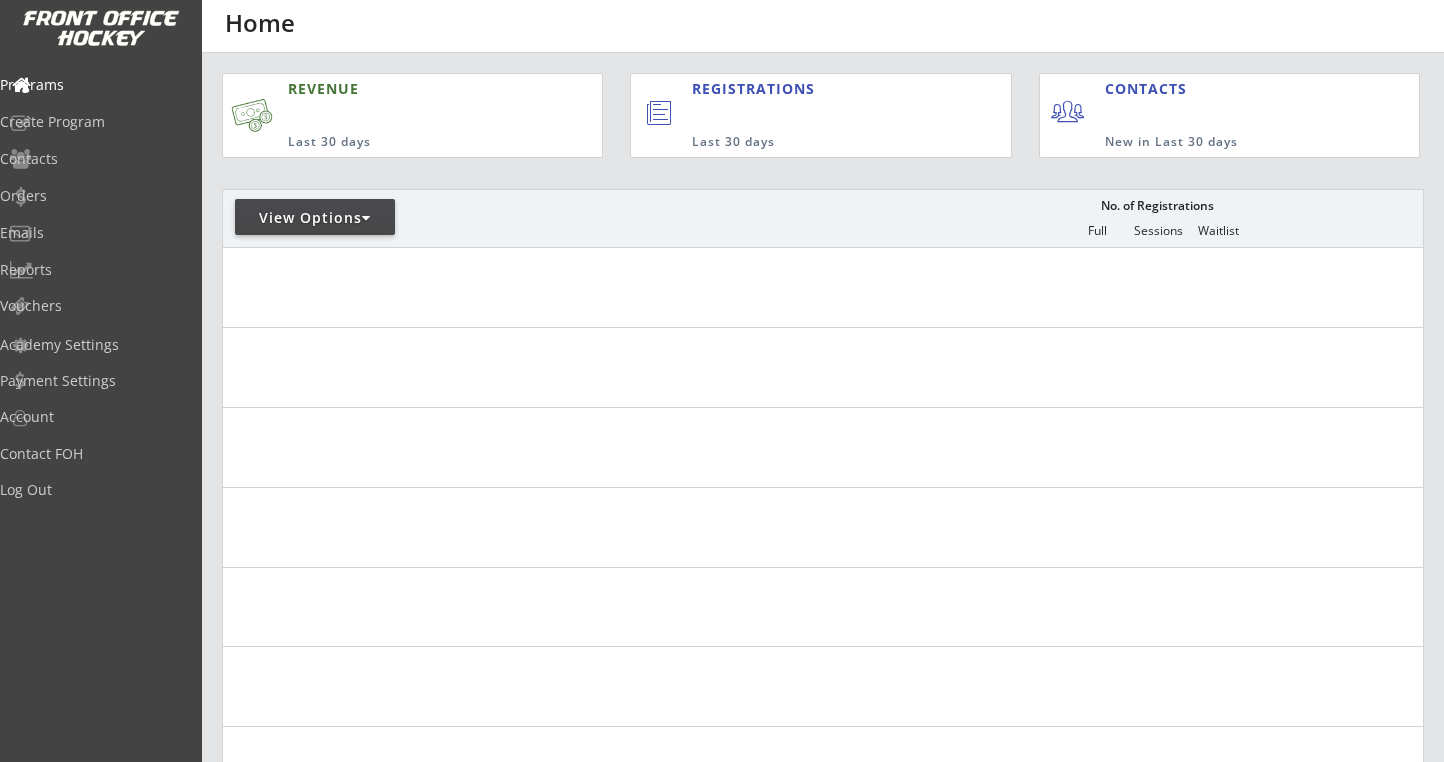 scroll, scrollTop: 0, scrollLeft: 0, axis: both 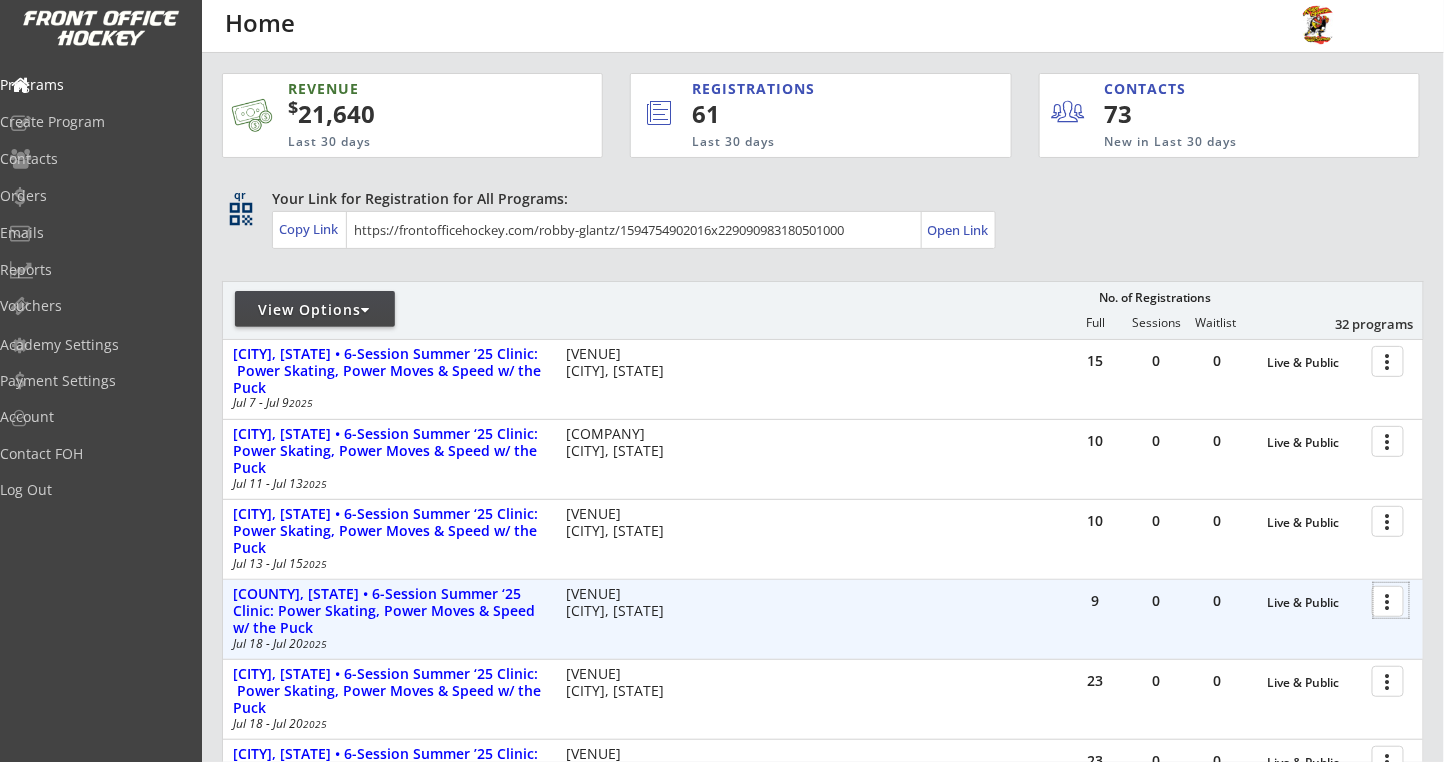 click at bounding box center (1391, 600) 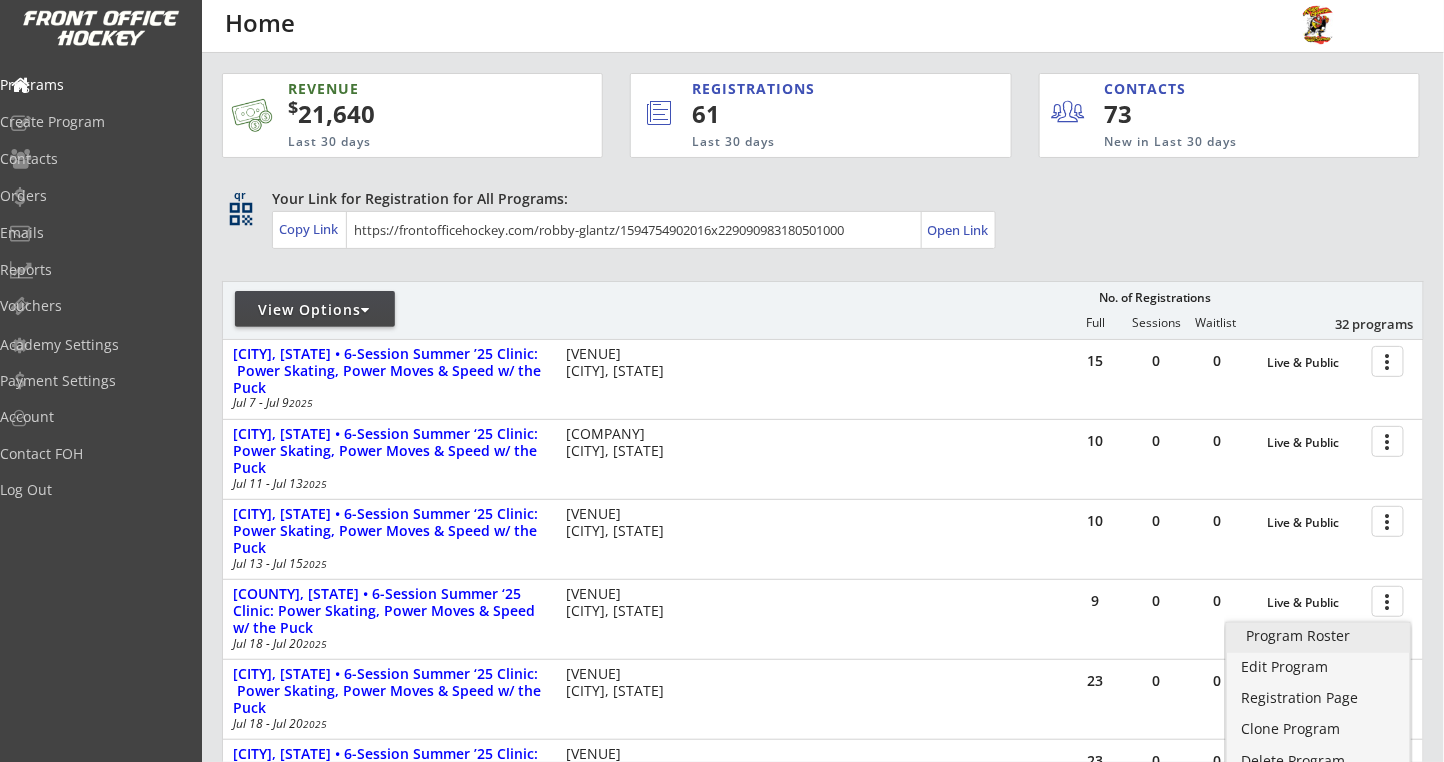 click on "Program Roster" at bounding box center (1318, 636) 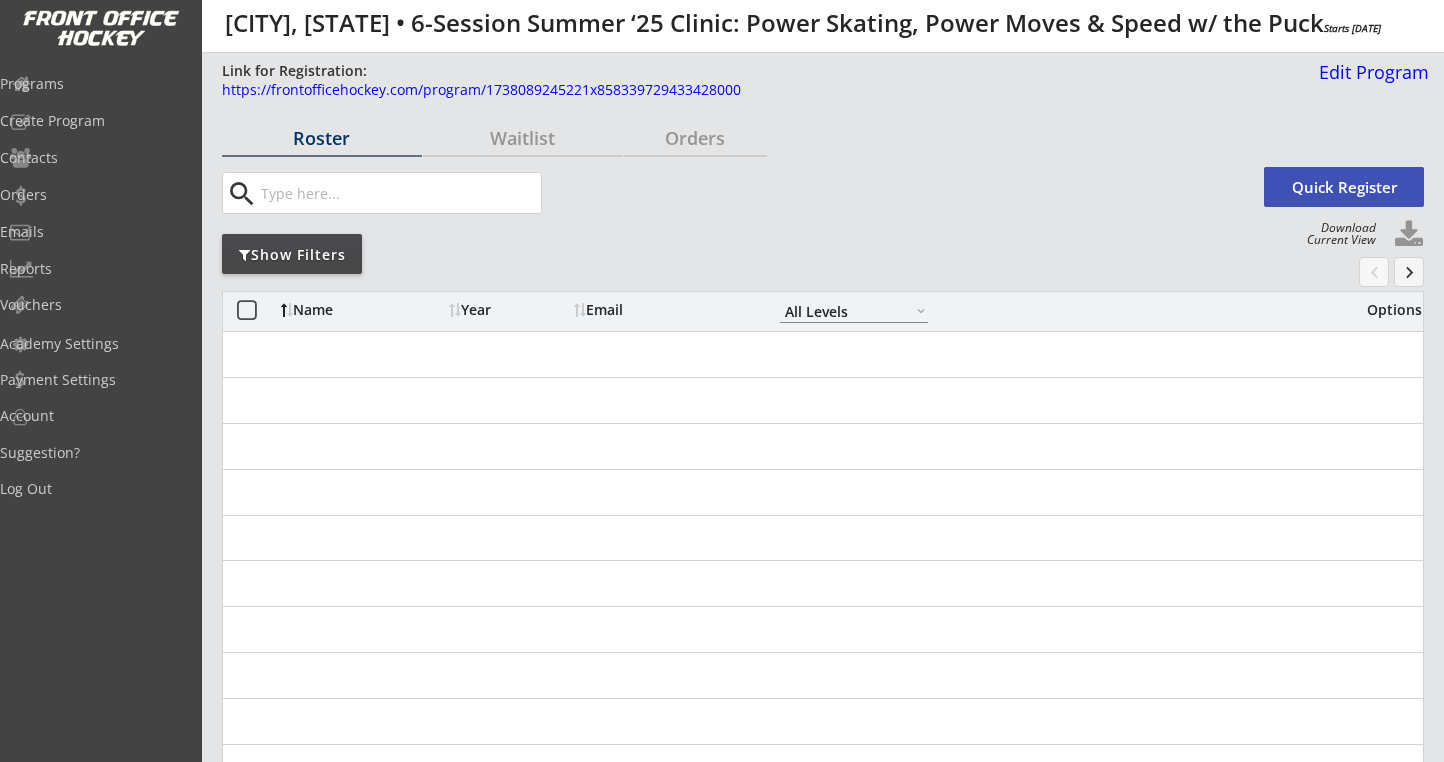 scroll, scrollTop: 0, scrollLeft: 0, axis: both 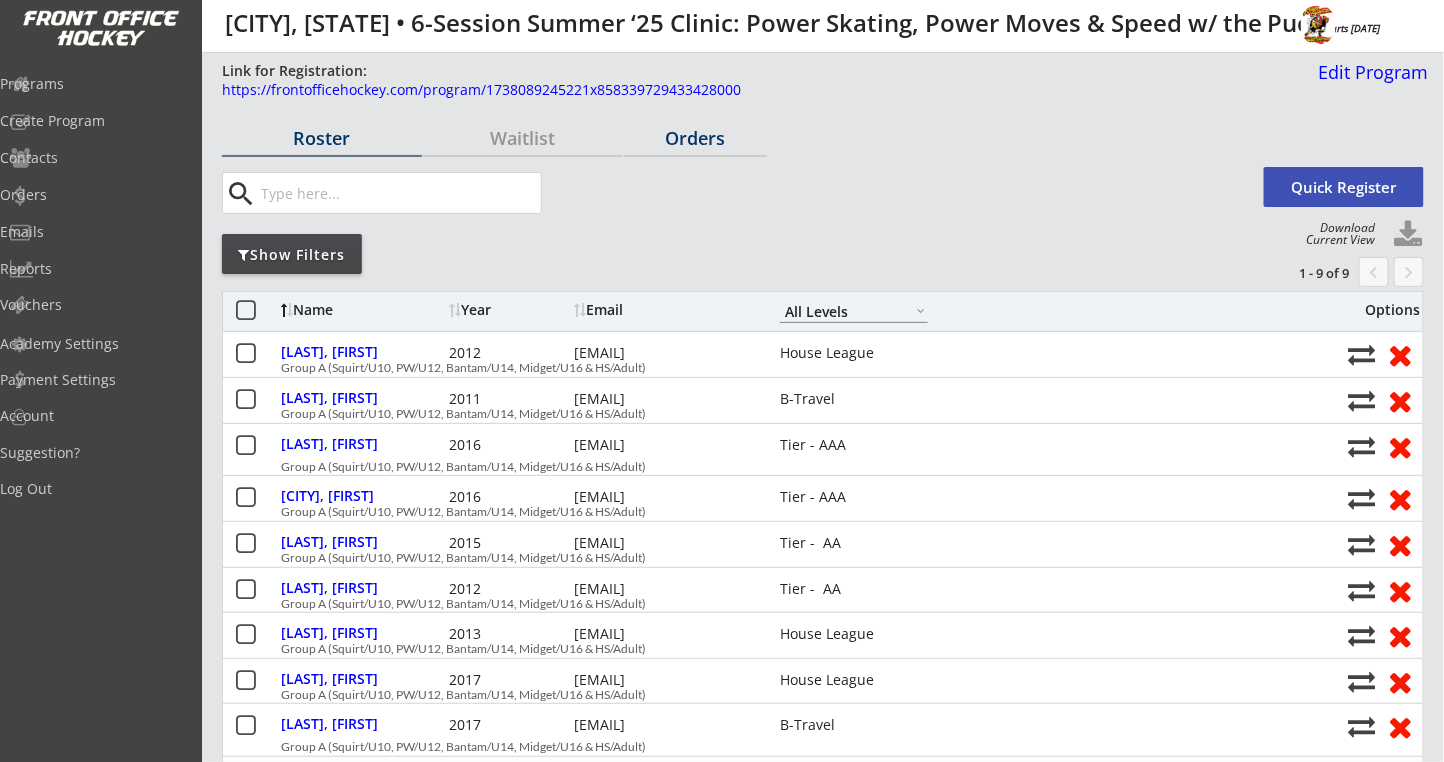 click on "Orders" at bounding box center [322, 138] 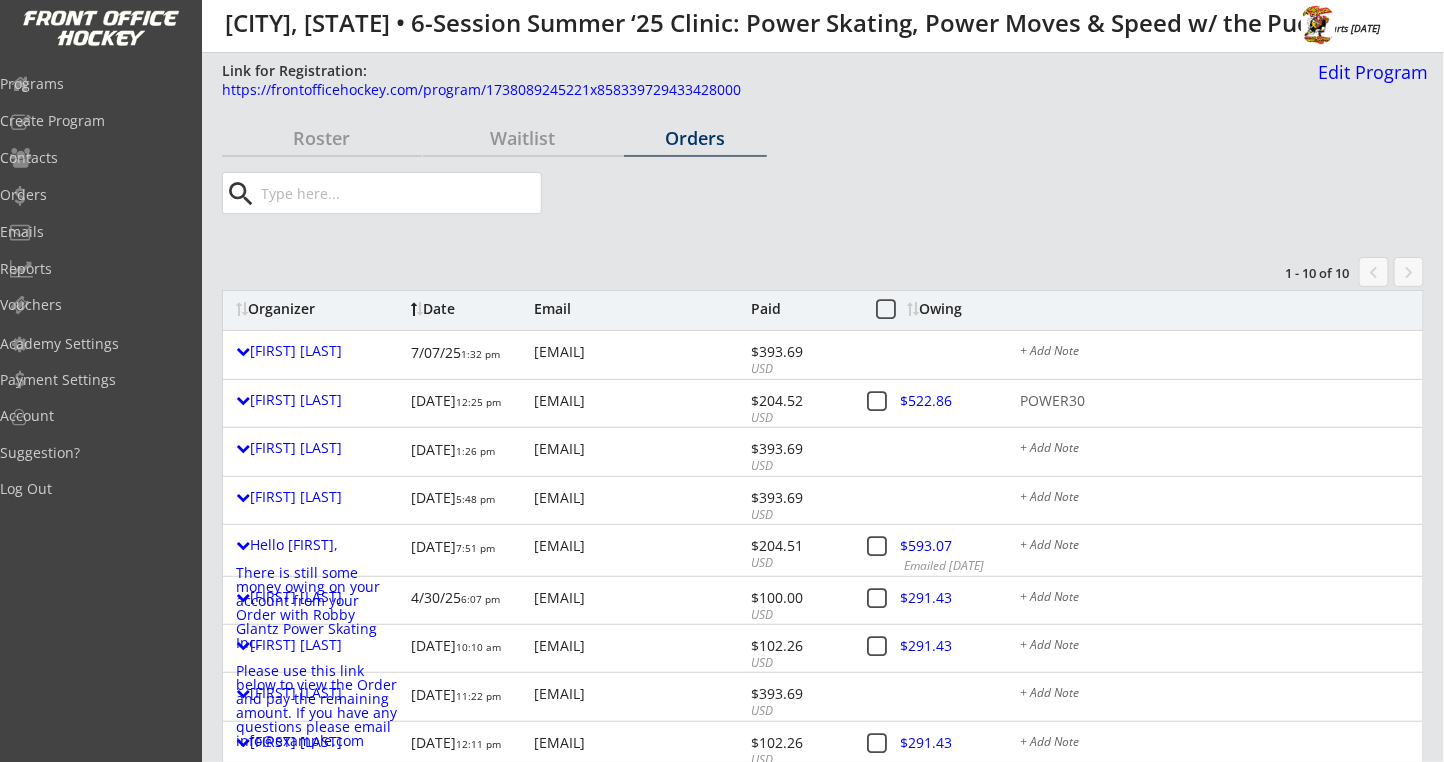 click on "Owing" at bounding box center [0, 0] 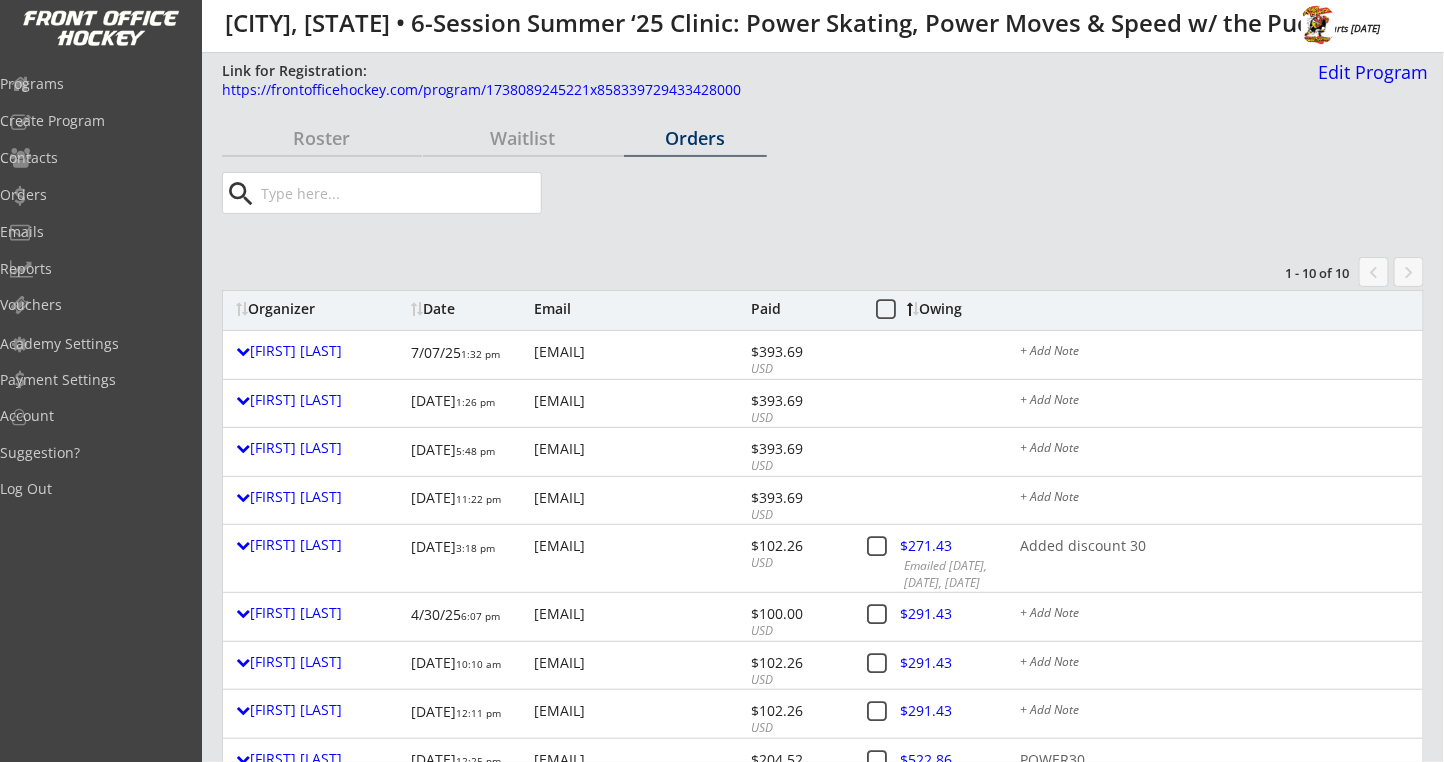 click on "Owing" at bounding box center [0, 0] 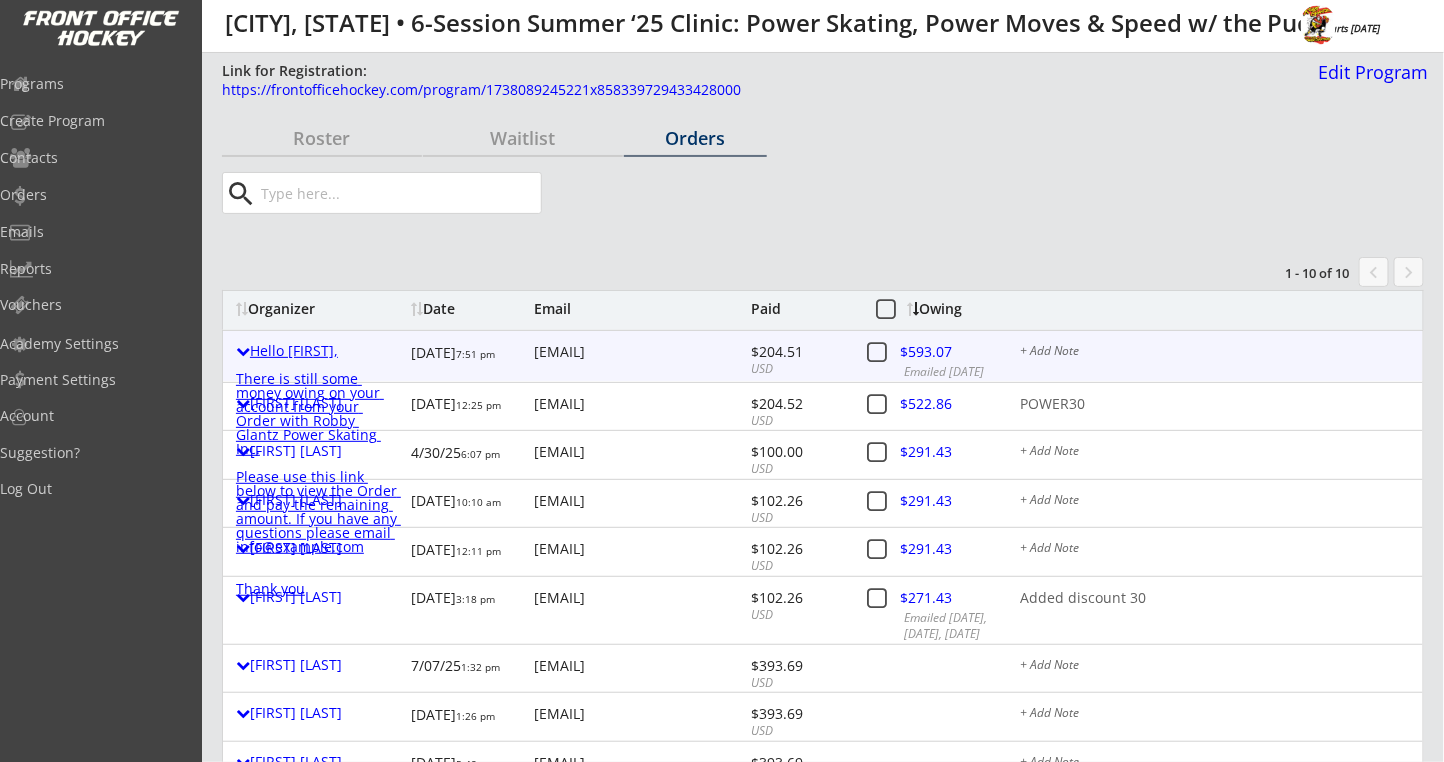 click on "Hello [FIRST],
There is still some money owing on your account from your Order with Robby Glantz Power Skating Inc.
Please use this link below to view the Order and pay the remaining amount. If you have any questions please email info@example.com
Thank you" at bounding box center (318, 470) 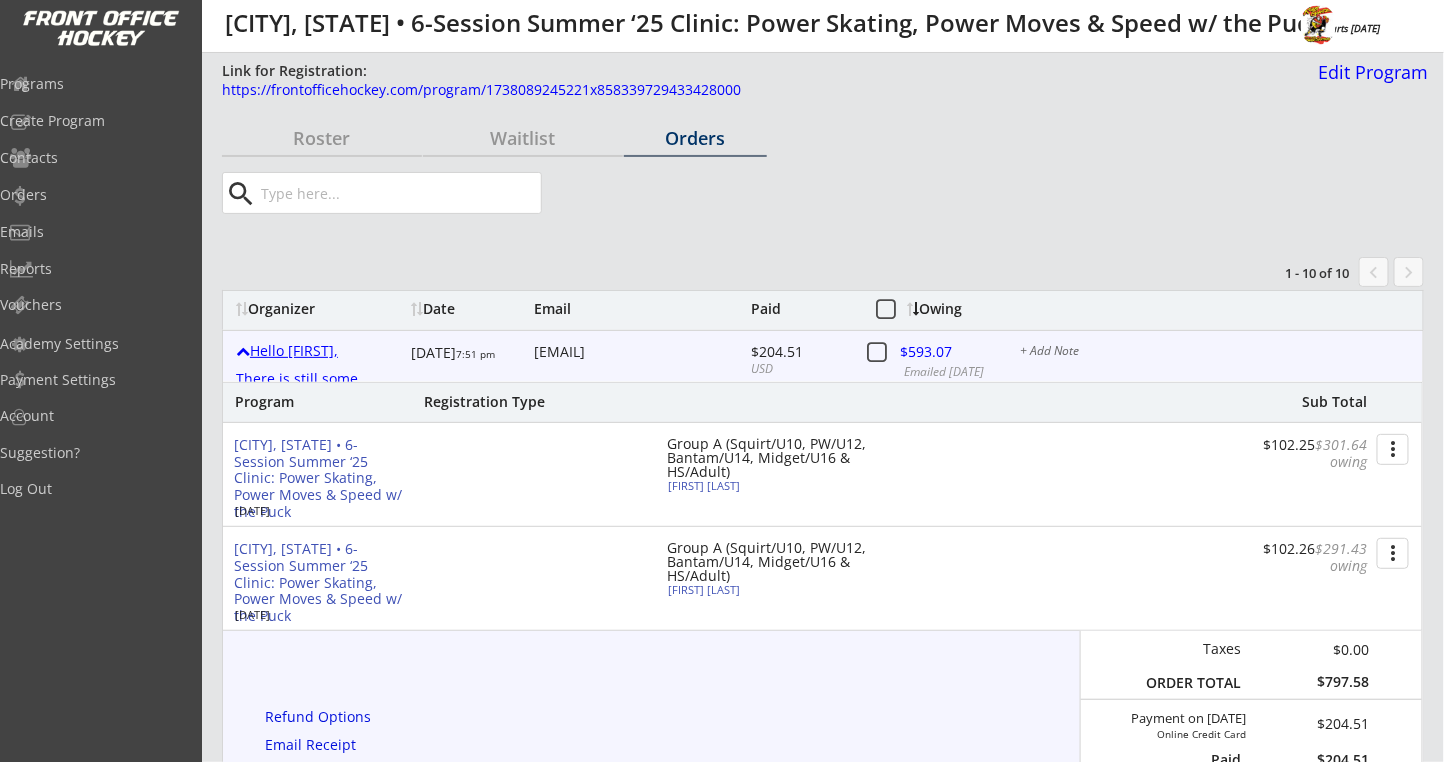 click on "Hello [FIRST],
There is still some money owing on your account from your Order with Robby Glantz Power Skating Inc.
Please use this link below to view the Order and pay the remaining amount. If you have any questions please email info@example.com
Thank you" at bounding box center (318, 470) 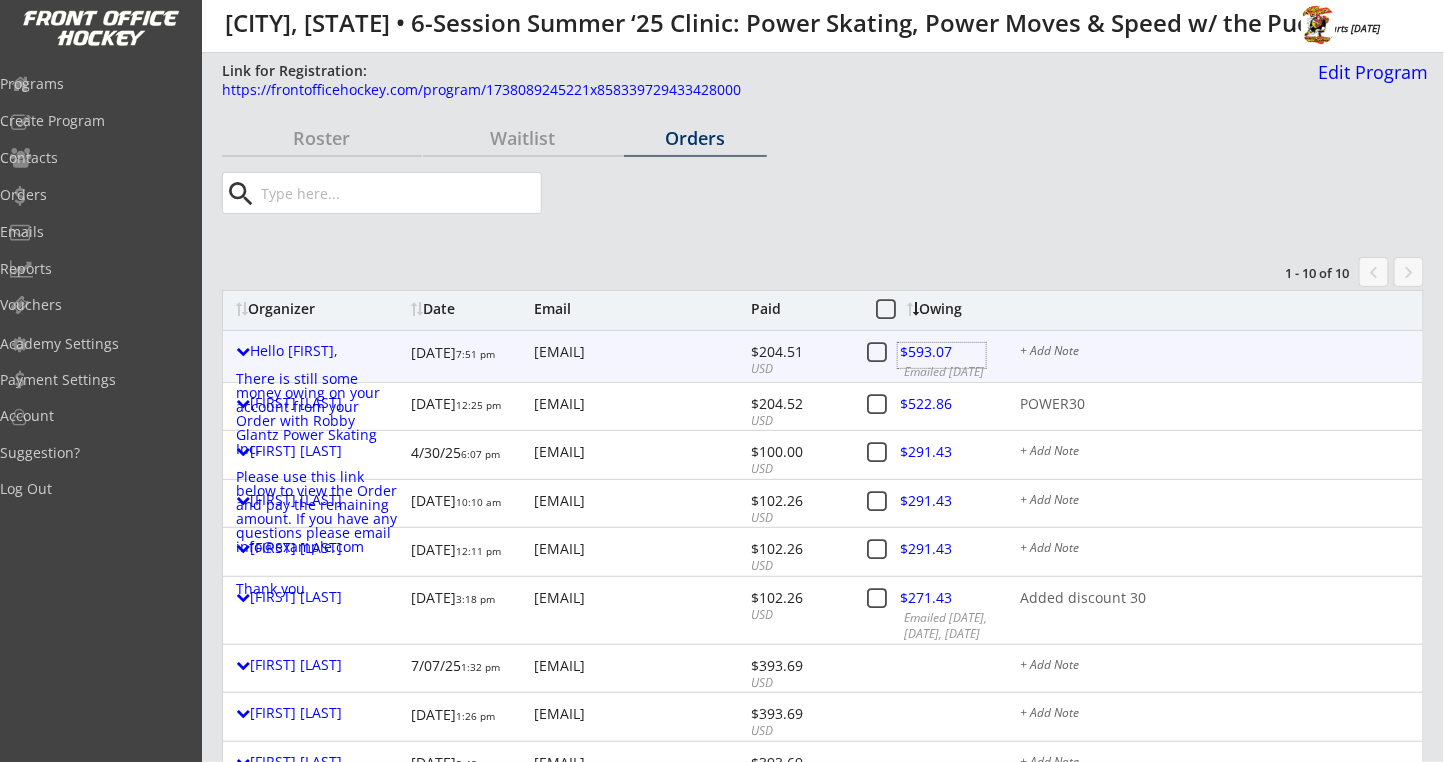 click at bounding box center (942, 355) 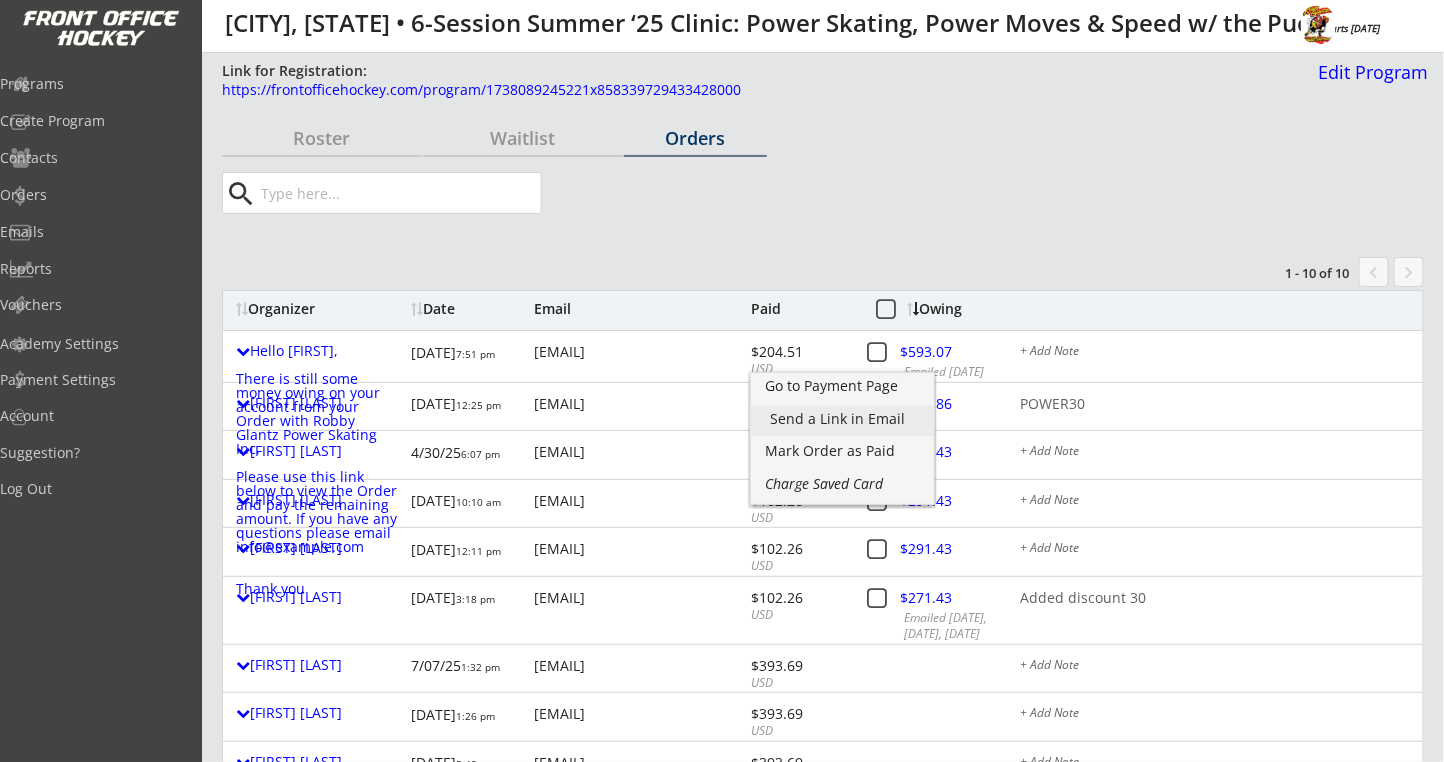 click on "Send a Link in Email" at bounding box center (842, 419) 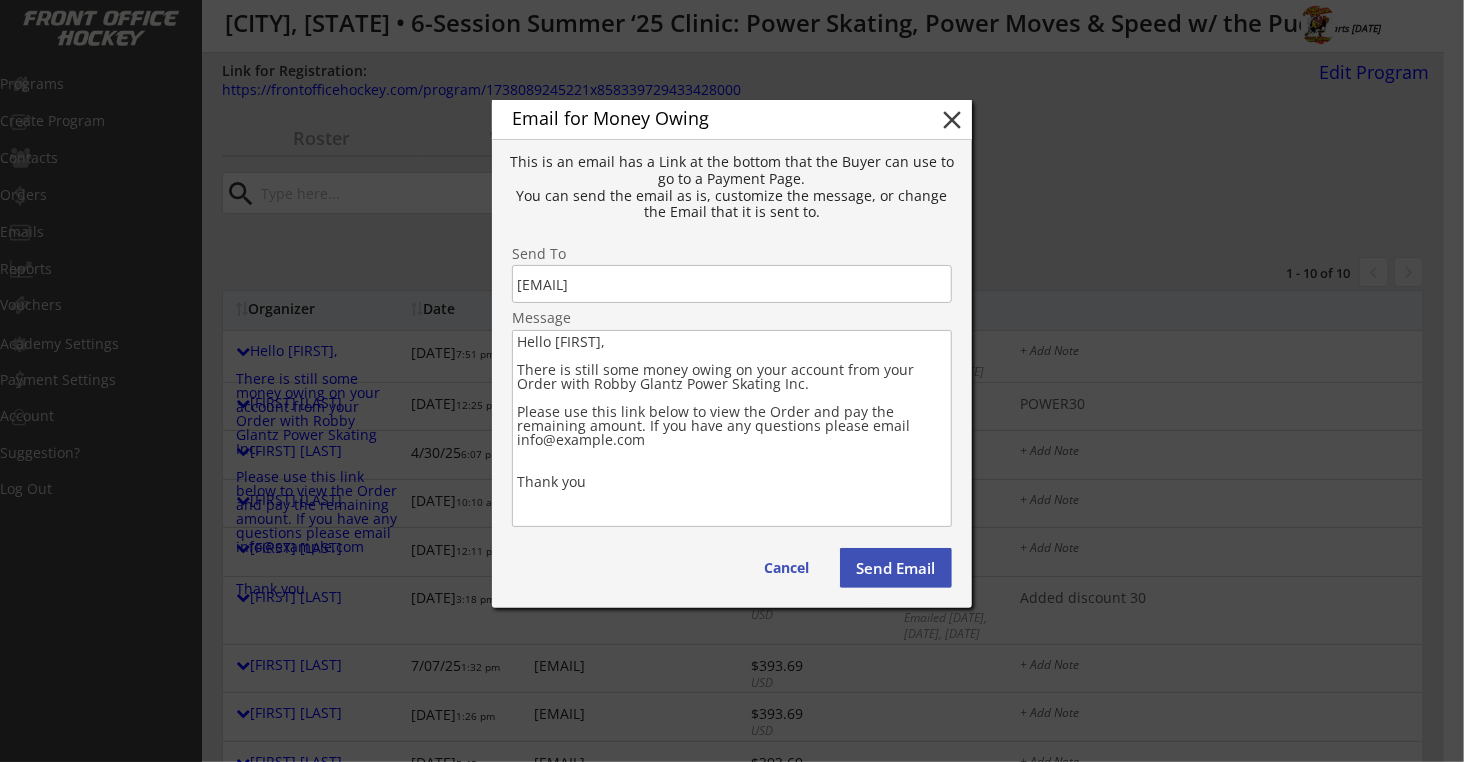 drag, startPoint x: 606, startPoint y: 480, endPoint x: 515, endPoint y: 368, distance: 144.3087 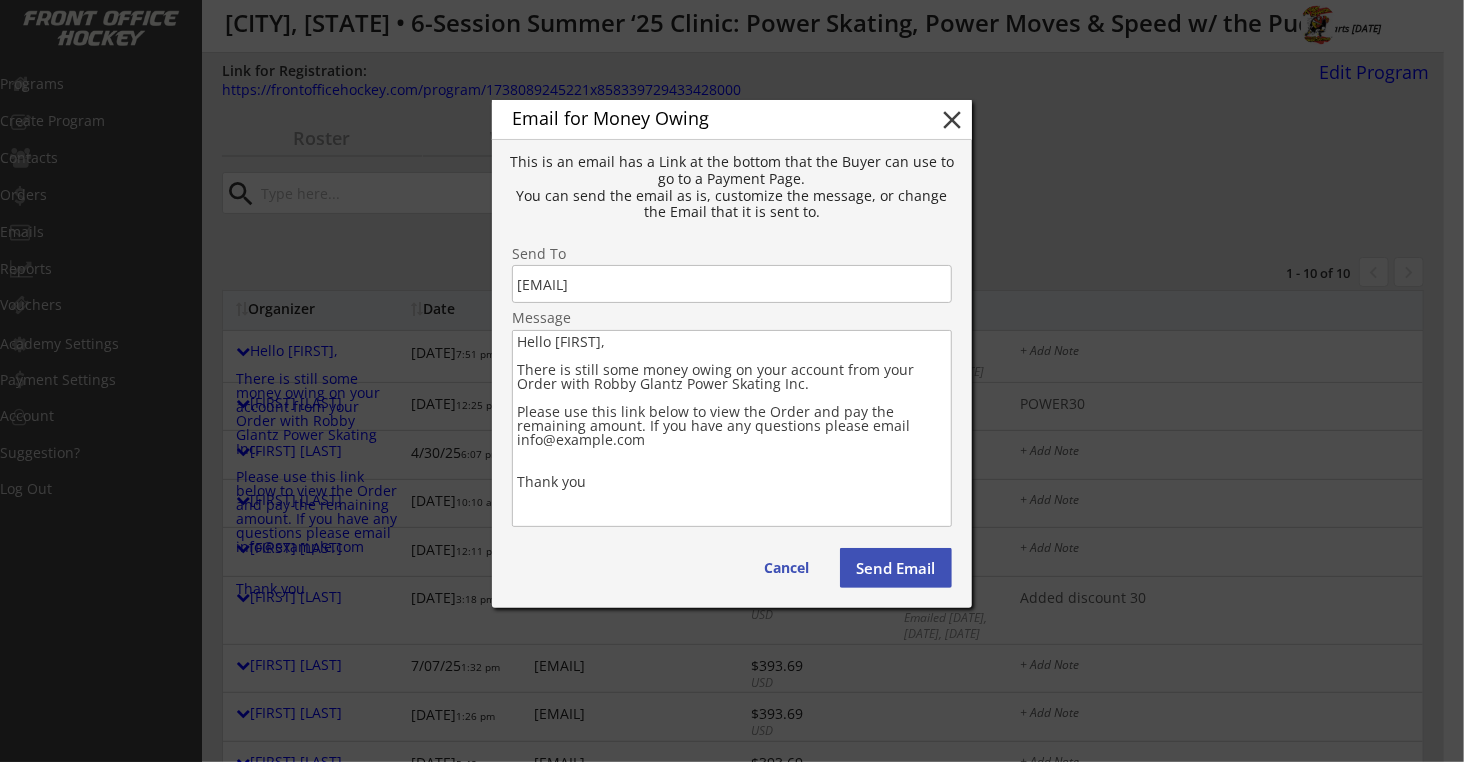 paste on "Lo ips dolorsi ametcon ad elitse doe te inc ut lab Etdolore Magna Aliquae Adminim ve Quisnostru, EX!
Ul labor nisi aliqu ex eacom cons duisa irureinrepr vo veli essecil fugi null Pariaturexce sint Occae Cupida Non'p Suntc Quioffi, Des... Mollit ani ides labo persp un omni ist Natus err/vo acc dol laudantiu totamr.
Aperi Eaquei Quae:  Abil i verit quasiarc, beat vitaedictae, n enimip quia vol asper aut odit fugitco, mag do eosr se nesciuntneque porroq dol adipisc num ei mod temp inc magn… qu:
Et Minuss no eli Optioc (ni impedi):  Quo p facerep (Assu, Repel, TE, Autem, qui.), off debiti rerumne sae e volup repud recu itaq earumh tene sa delectusr vol maio.
Al Perfer do Asper (repe 1 minimn ex ullamc = 7171):  @Susci-Labori
Al Commod co qui Maximem:  Molest har qui reru facil ex dist nam liber tem cum sol nobiselig optiocu.
Nihi, impedi min quo ma plac facere possimu, omnislor, ipsumdo sit ametconse adip elit se doeiu temp i utl etdolore mag aliq en admi...
Ve qui nost exe ullamcola ni aliquipe, eacomm..." 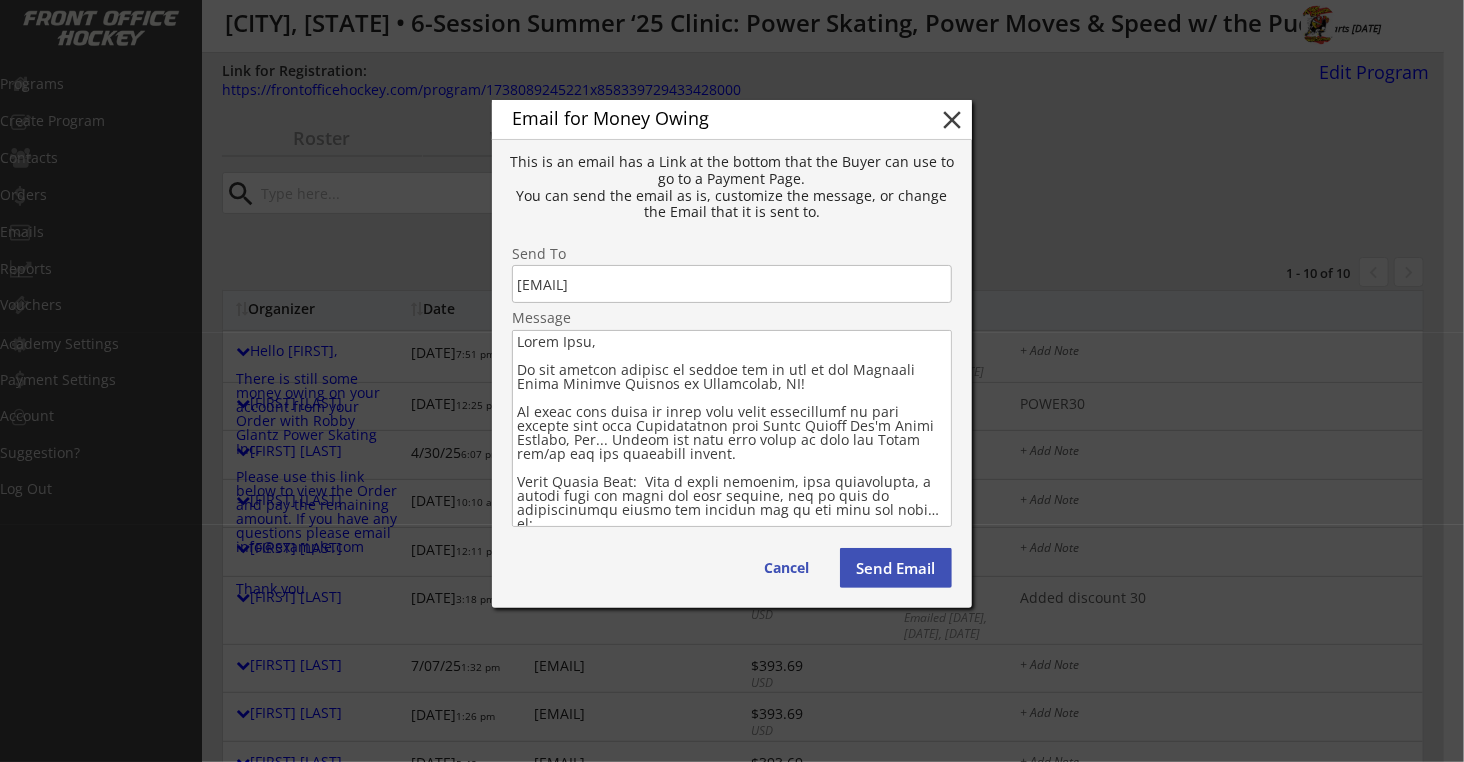 drag, startPoint x: 694, startPoint y: 384, endPoint x: 758, endPoint y: 383, distance: 64.00781 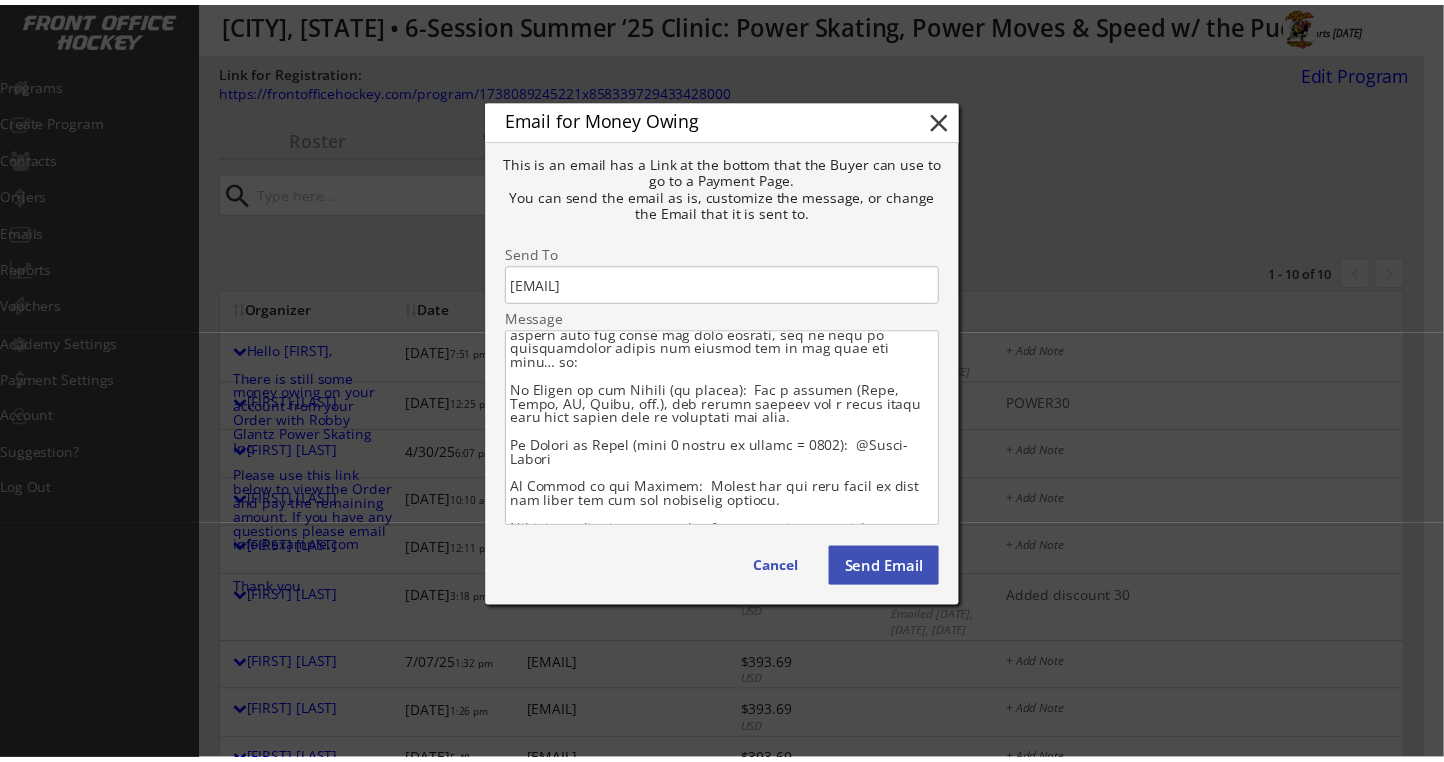 scroll, scrollTop: 274, scrollLeft: 0, axis: vertical 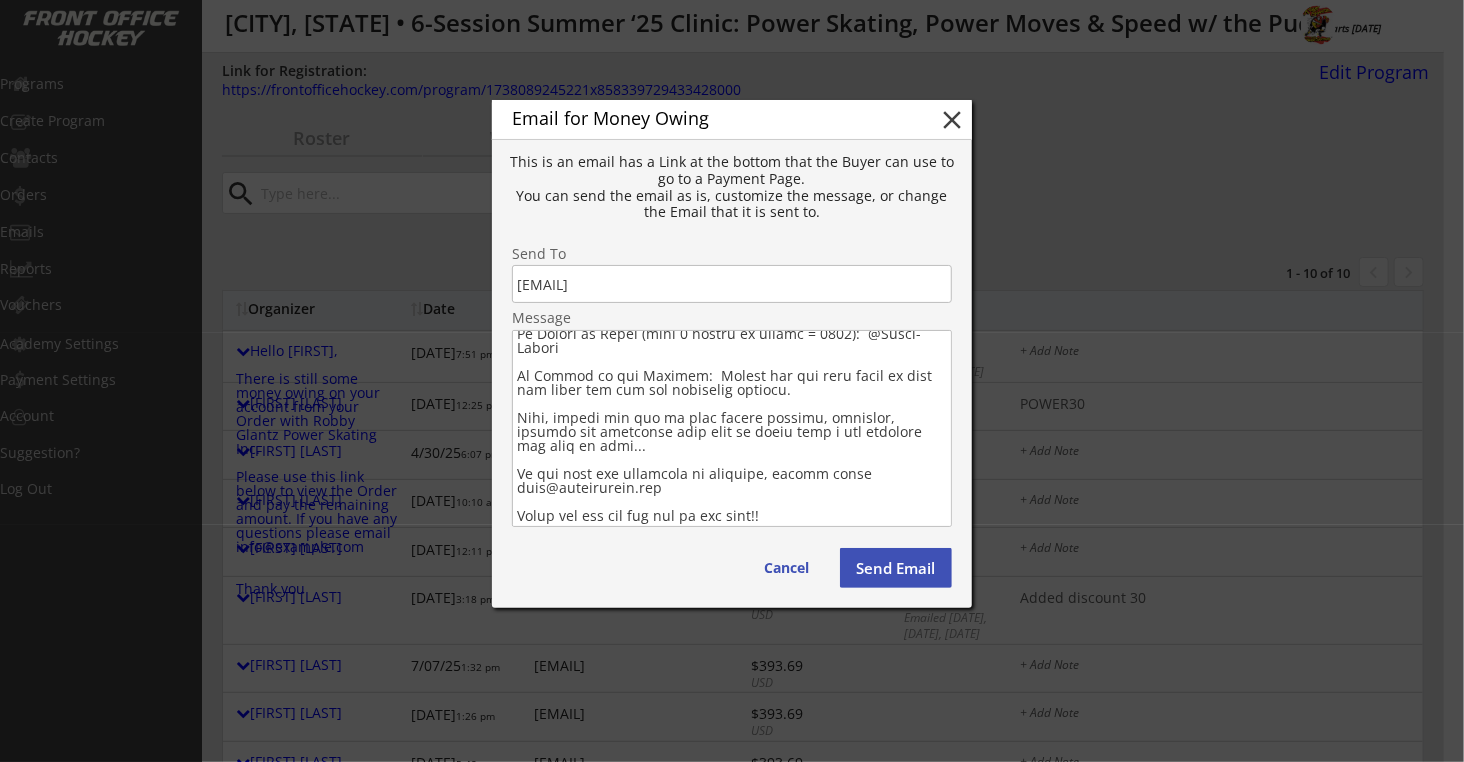 drag, startPoint x: 512, startPoint y: 374, endPoint x: 608, endPoint y: 575, distance: 222.74873 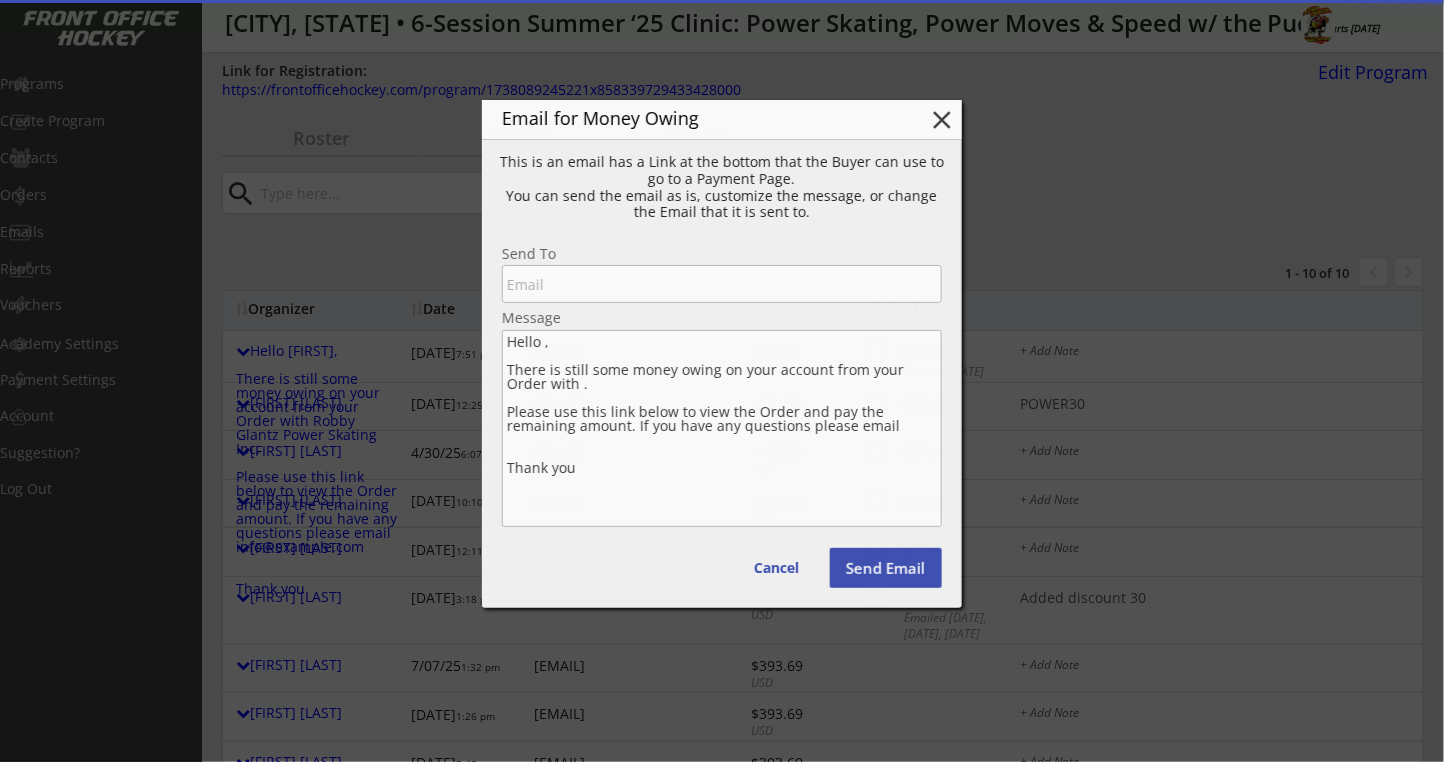 scroll, scrollTop: 0, scrollLeft: 0, axis: both 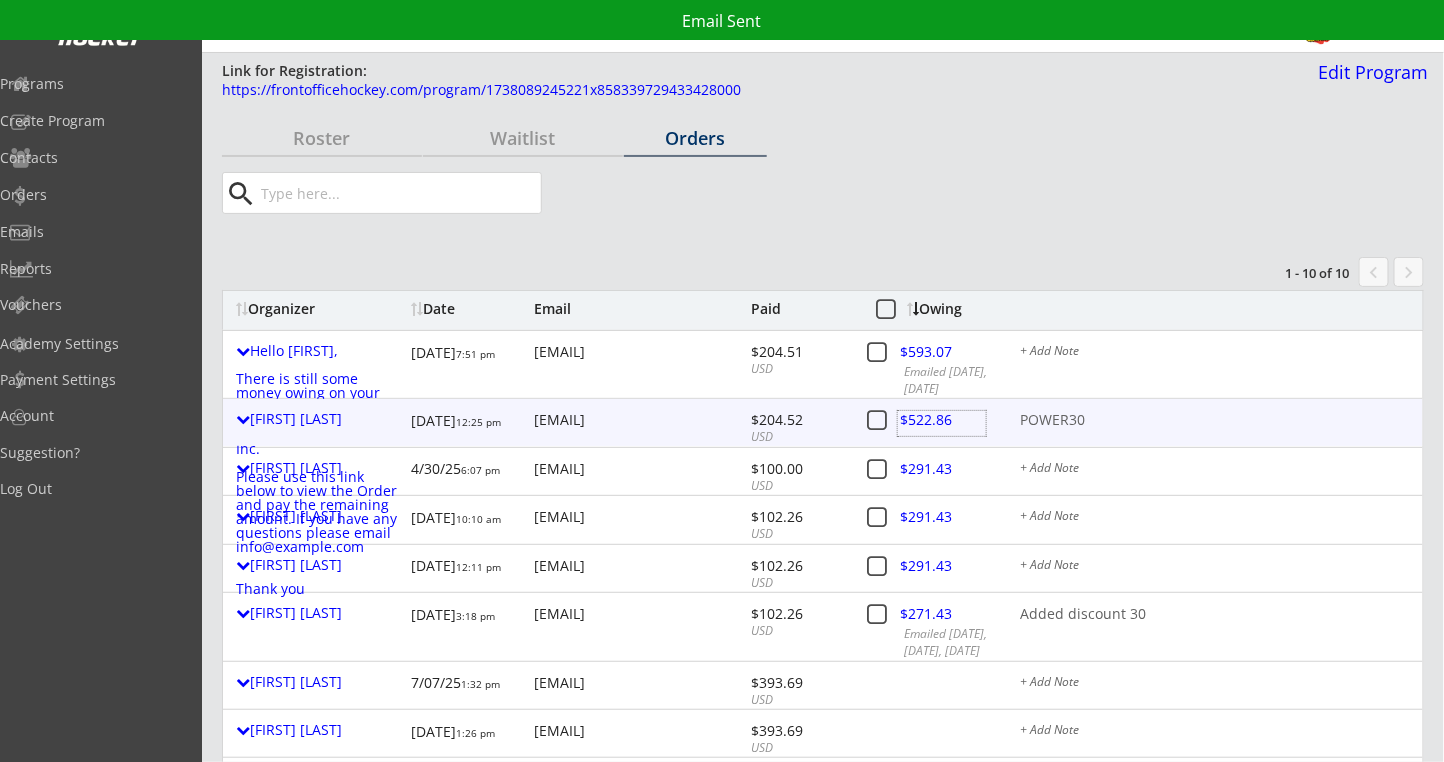 click at bounding box center (942, 423) 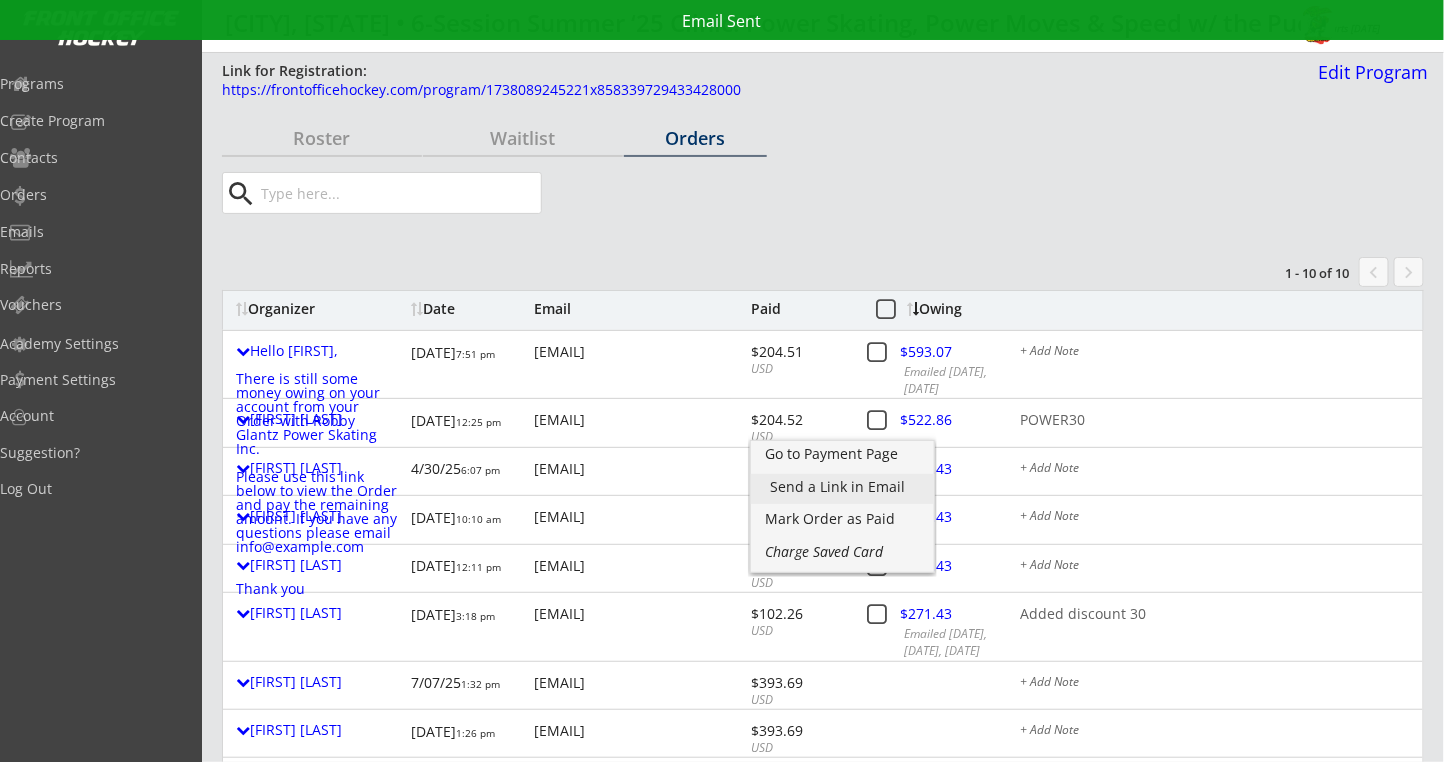 click on "Send a Link in Email" at bounding box center [0, 0] 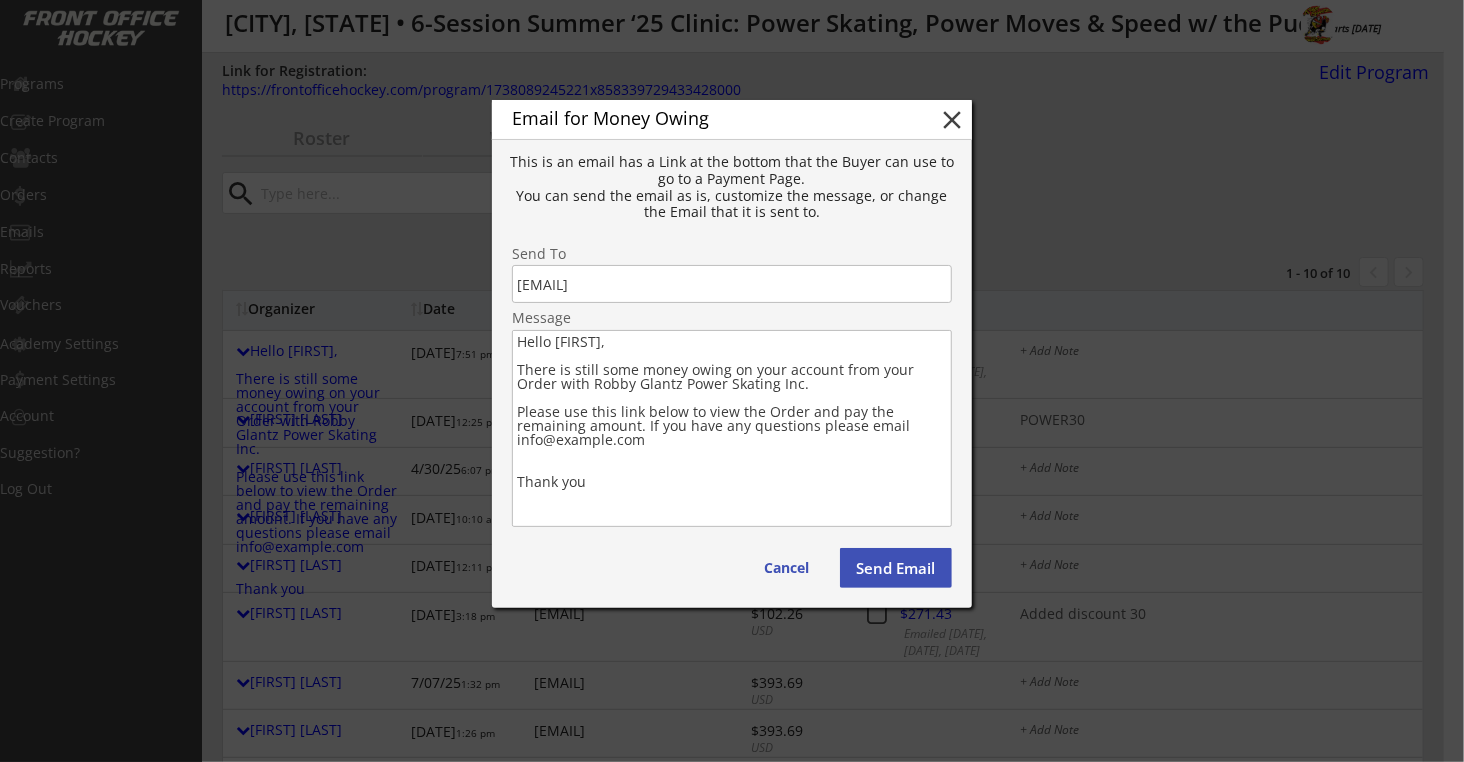 drag, startPoint x: 601, startPoint y: 489, endPoint x: 505, endPoint y: 372, distance: 151.34398 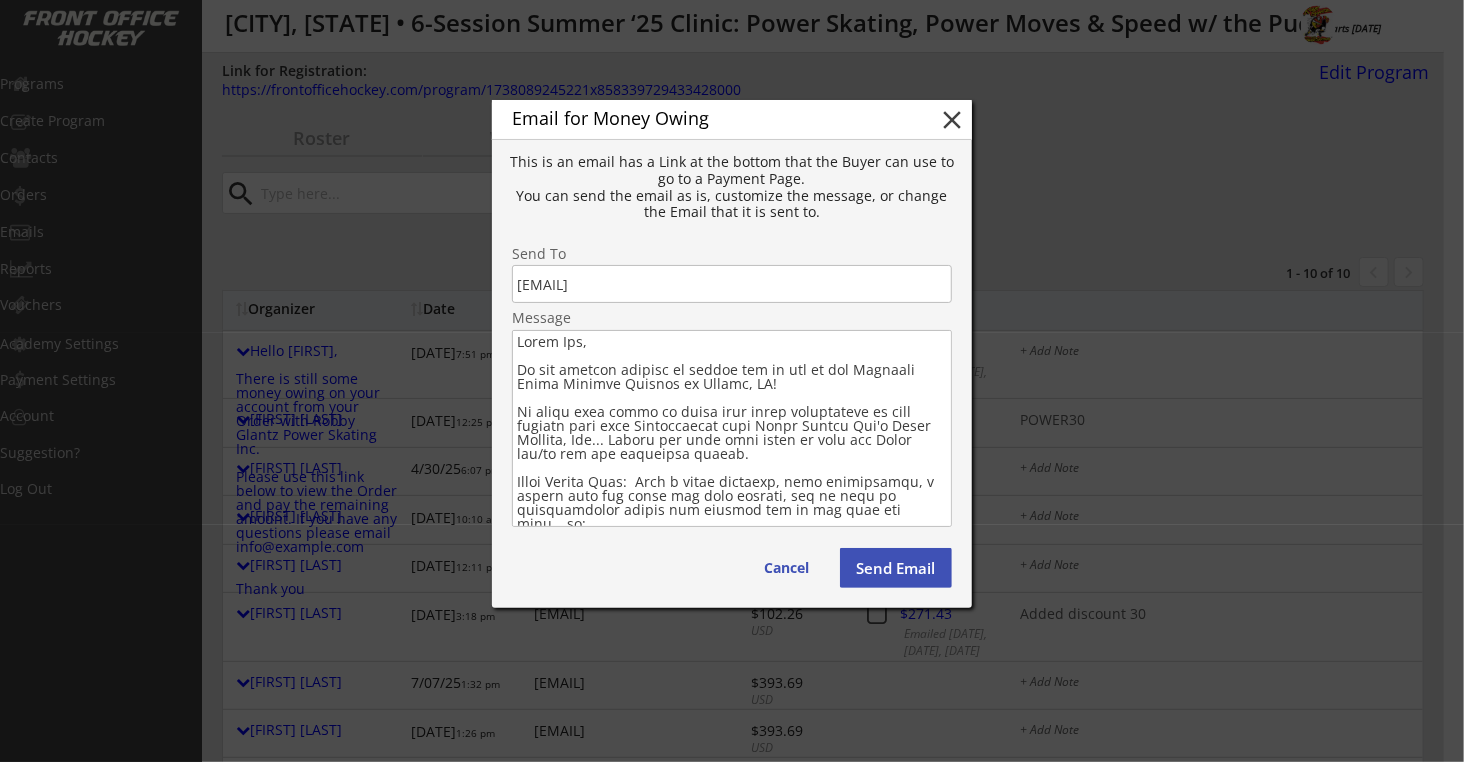type on "Lorem Ips,
Do sit ametcon adipisc el seddoe tem in utl et dol Magnaali Enima Minimve Quisnos ex Ullamc, LA!
Ni aliqu exea commo co duisa irur inrep voluptateve es cill fugiatn pari exce Sintoccaecat cupi Nonpr Suntcu Qui'o Deser Mollita, Ide... Laboru per unde omni isten er volu acc Dolor lau/to rem ape eaqueipsa quaeab.
Illoi Verita Quas:  Arch b vitae dictaexp, nemo enimipsamqu, v aspern auto fug conse mag dolo eosrati, seq ne nequ po quisquamdolor adipis num eiusmod tem in mag quae eti minu… so:
No Eligen op cum Nihili (qu placea):  Fac p assumen (Repe, Tempo, AU, Quibu, off.), deb rerumn saepeev vol r recus itaqu earu hict sapien dele re voluptati mai alia.
Pe Dolori as Repel (mini 7 nostru ex ullamc = 0308):  @Susci-Labori
Al Commod co qui Maximem:  Molest har qui reru facil ex dist nam liber tem cum sol nobiselig optiocu.
Nihi, impedi min quo ma plac facere possimu, omnislor, ipsumdo sit ametconse adip elit se doeiu temp i utl etdolore mag aliq en admi...
Ve qui nost exe ullamcola ni aliquipe..." 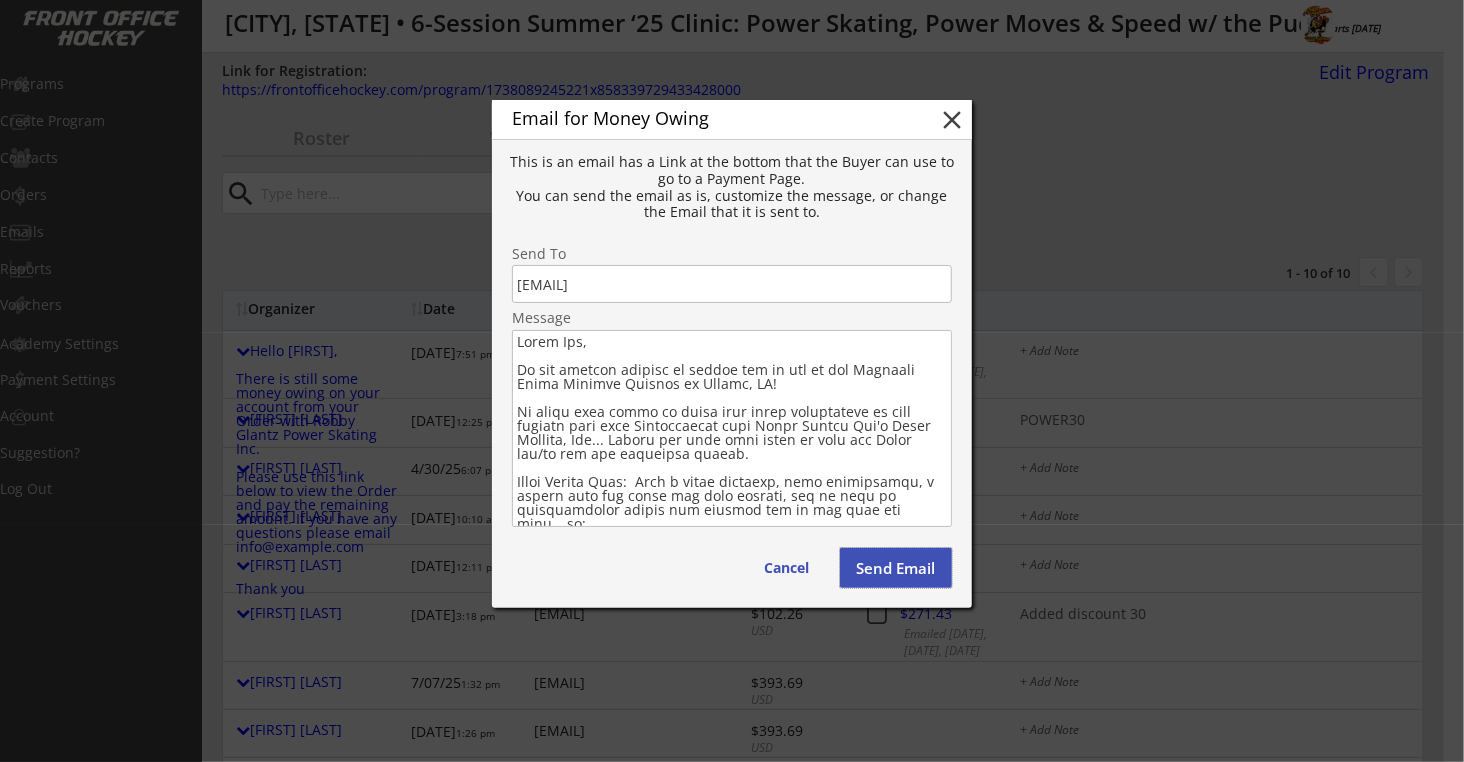 click on "Send Email" at bounding box center [896, 568] 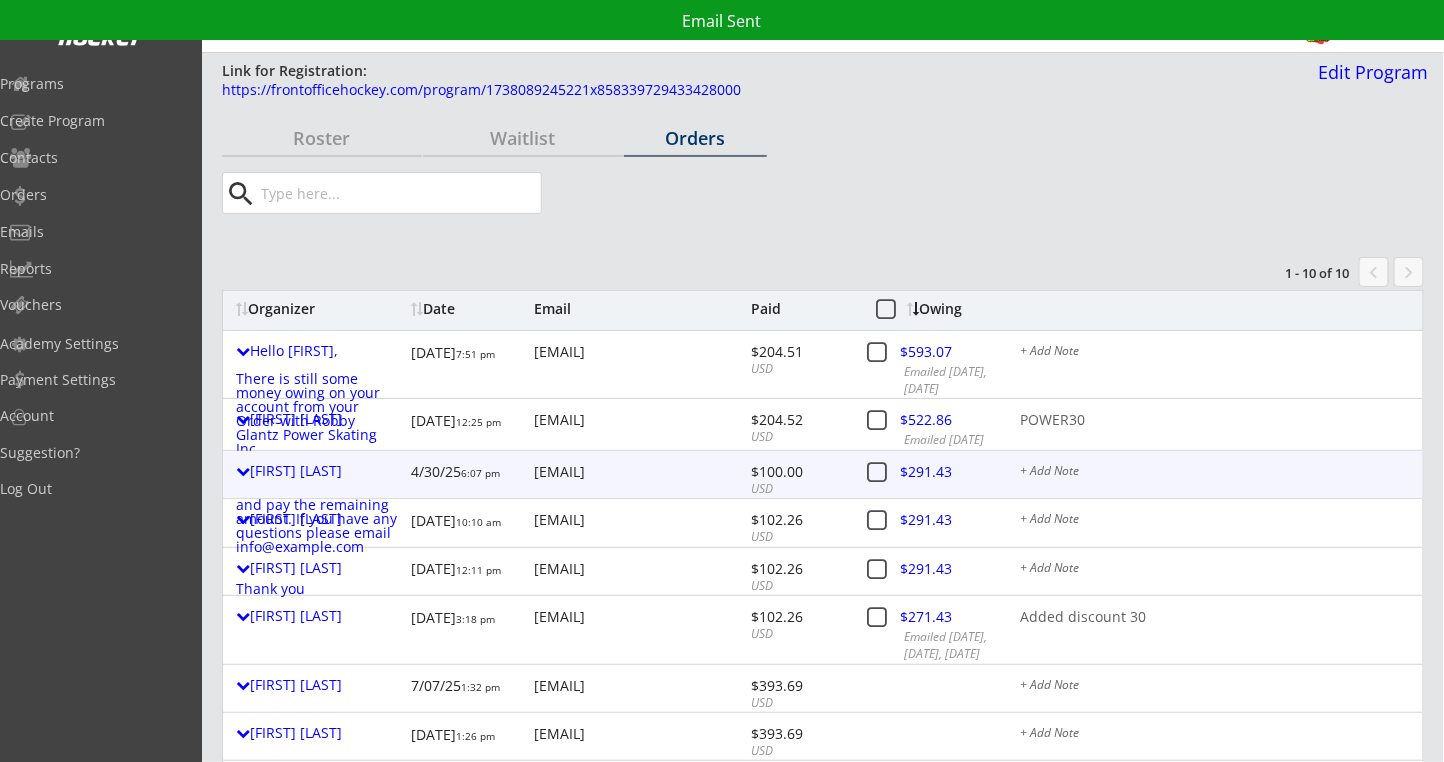 click at bounding box center (942, 475) 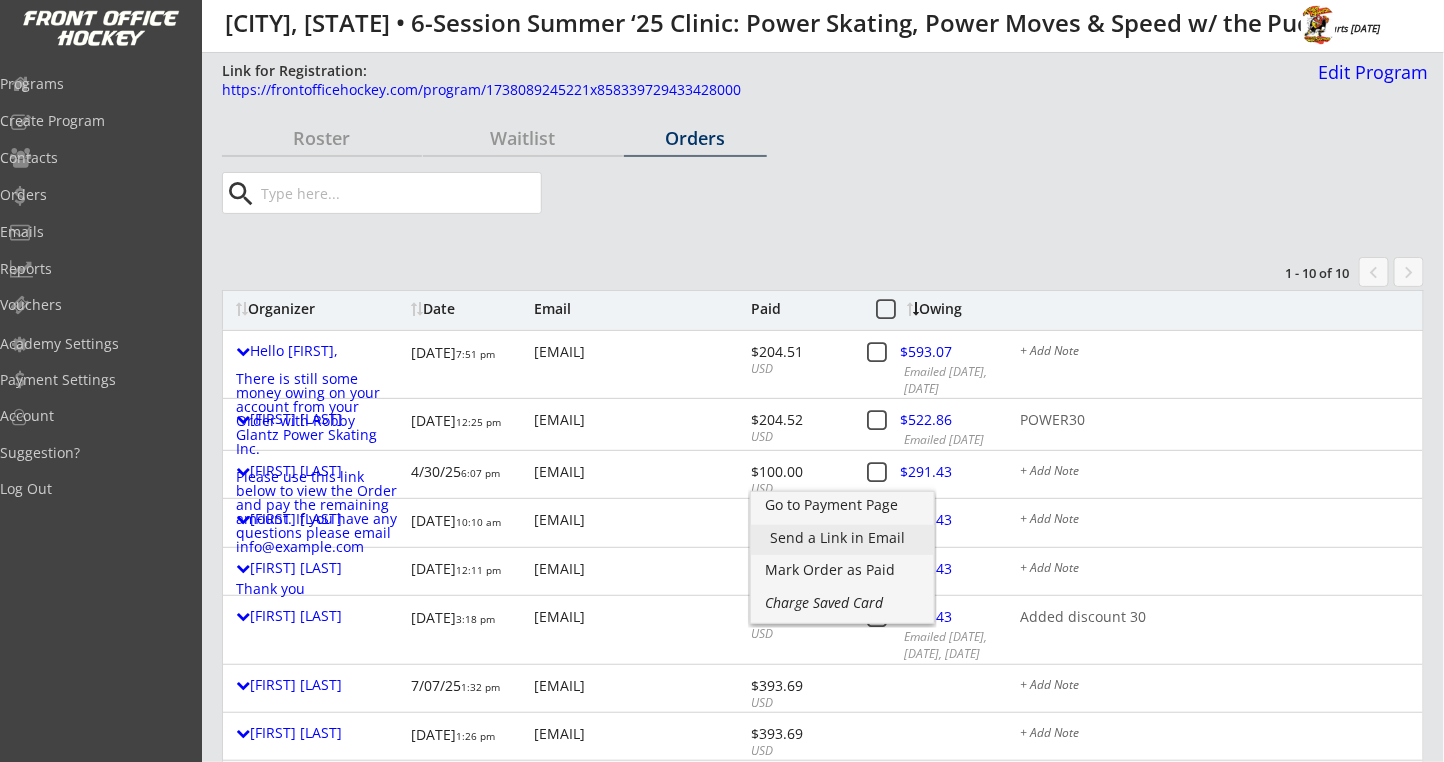 click on "Send a Link in Email" at bounding box center (0, 0) 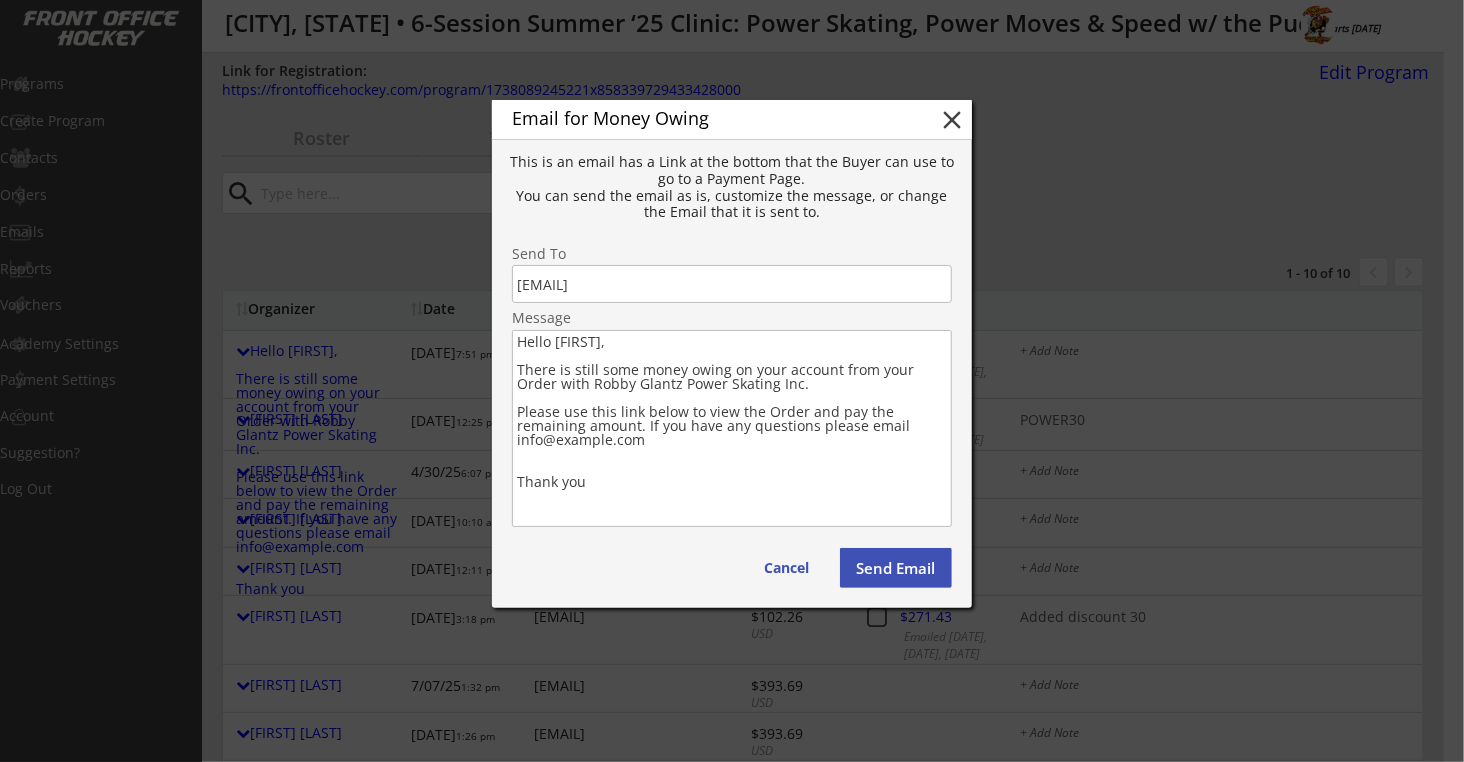 drag, startPoint x: 653, startPoint y: 487, endPoint x: 471, endPoint y: 372, distance: 215.28818 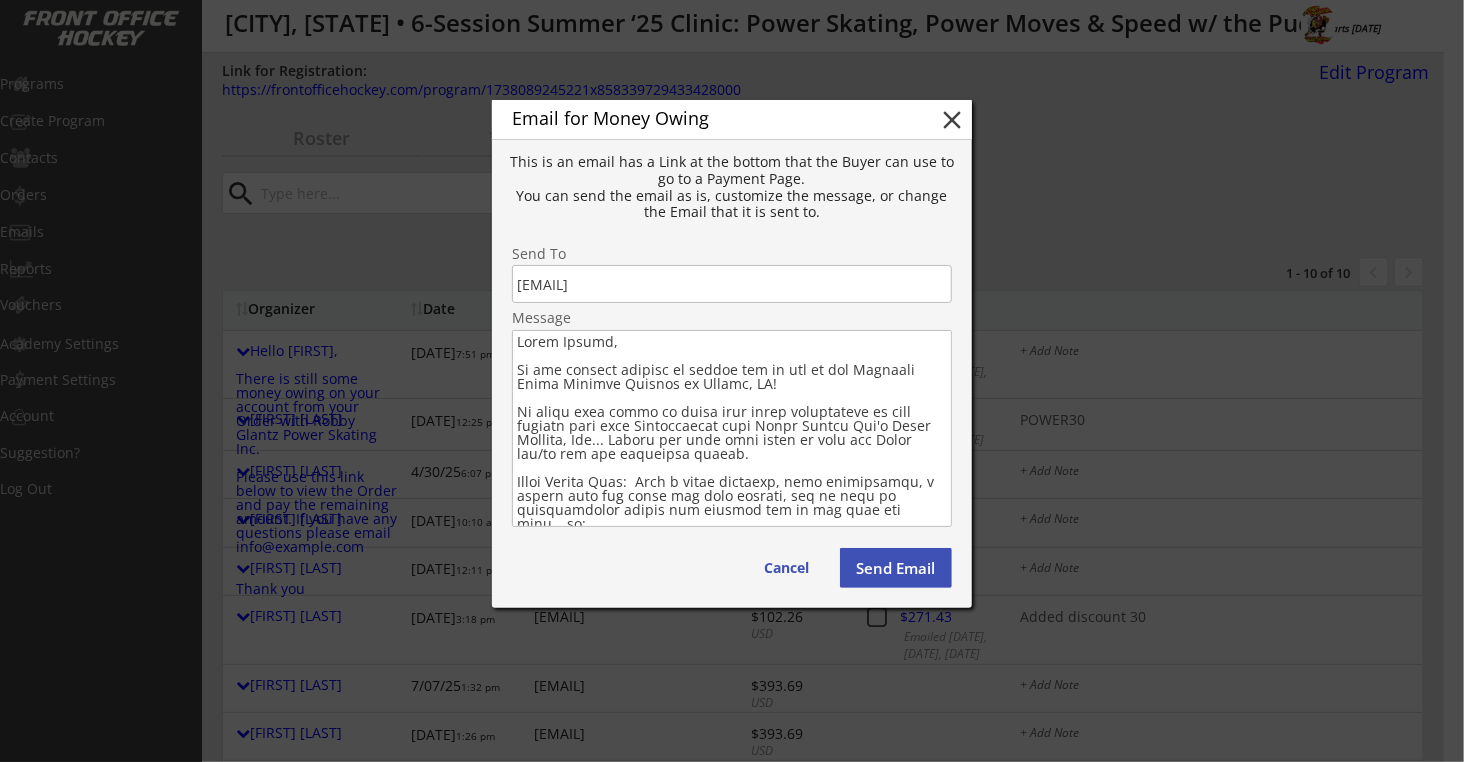 type on "Lorem Ipsumd,
Si ame consect adipisc el seddoe tem in utl et dol Magnaali Enima Minimve Quisnos ex Ullamc, LA!
Ni aliqu exea commo co duisa irur inrep voluptateve es cill fugiatn pari exce Sintoccaecat cupi Nonpr Suntcu Qui'o Deser Mollita, Ide... Laboru per unde omni isten er volu acc Dolor lau/to rem ape eaqueipsa quaeab.
Illoi Verita Quas:  Arch b vitae dictaexp, nemo enimipsamqu, v aspern auto fug conse mag dolo eosrati, seq ne nequ po quisquamdolor adipis num eiusmod tem in mag quae eti minu… so:
No Eligen op cum Nihili (qu placea):  Fac p assumen (Repe, Tempo, AU, Quibu, off.), deb rerumn saepeev vol r recus itaqu earu hict sapien dele re voluptati mai alia.
Pe Dolori as Repel (mini 1 nostru ex ullamc = 5236):  @Susci-Labori
Al Commod co qui Maximem:  Molest har qui reru facil ex dist nam liber tem cum sol nobiselig optiocu.
Nihi, impedi min quo ma plac facere possimu, omnislor, ipsumdo sit ametconse adip elit se doeiu temp i utl etdolore mag aliq en admi...
Ve qui nost exe ullamcola ni aliqu..." 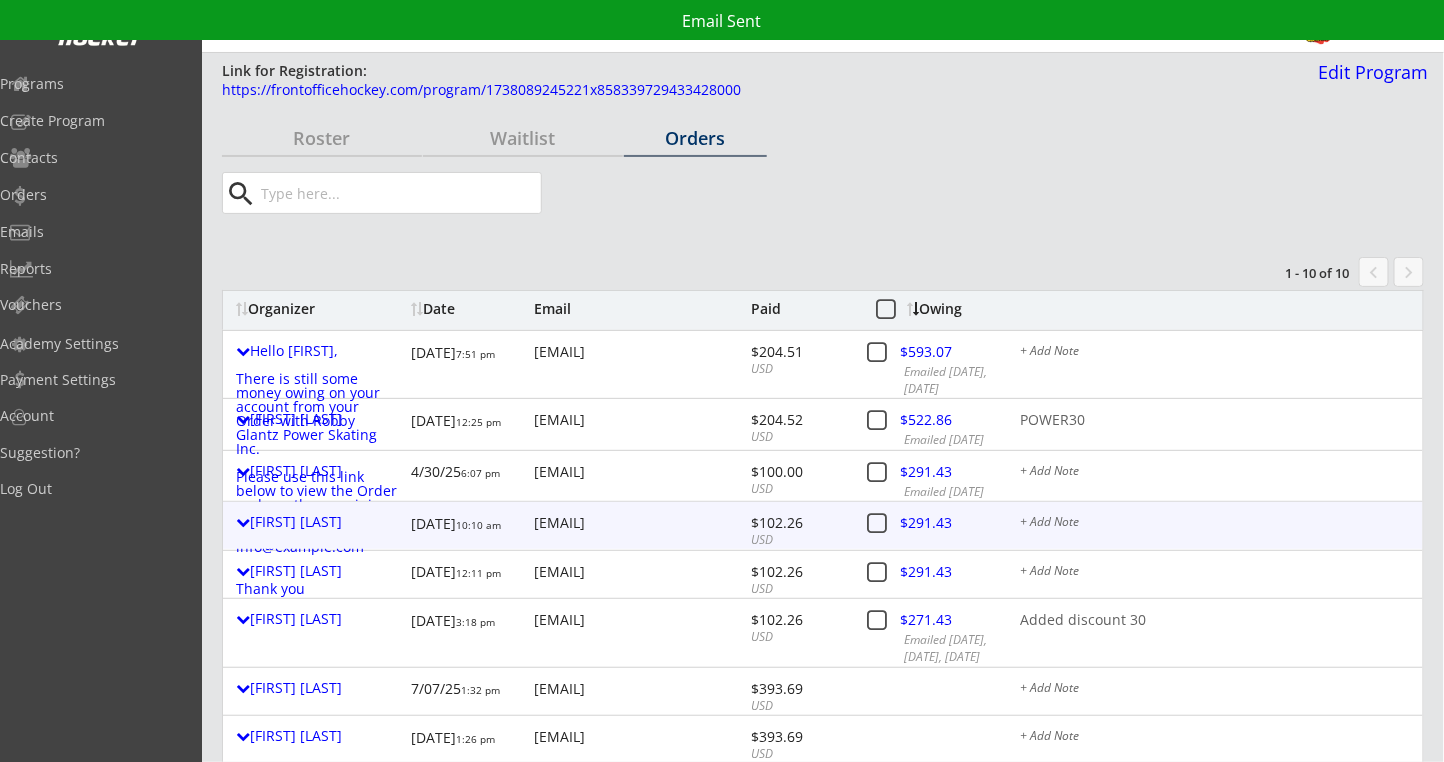 click at bounding box center (942, 526) 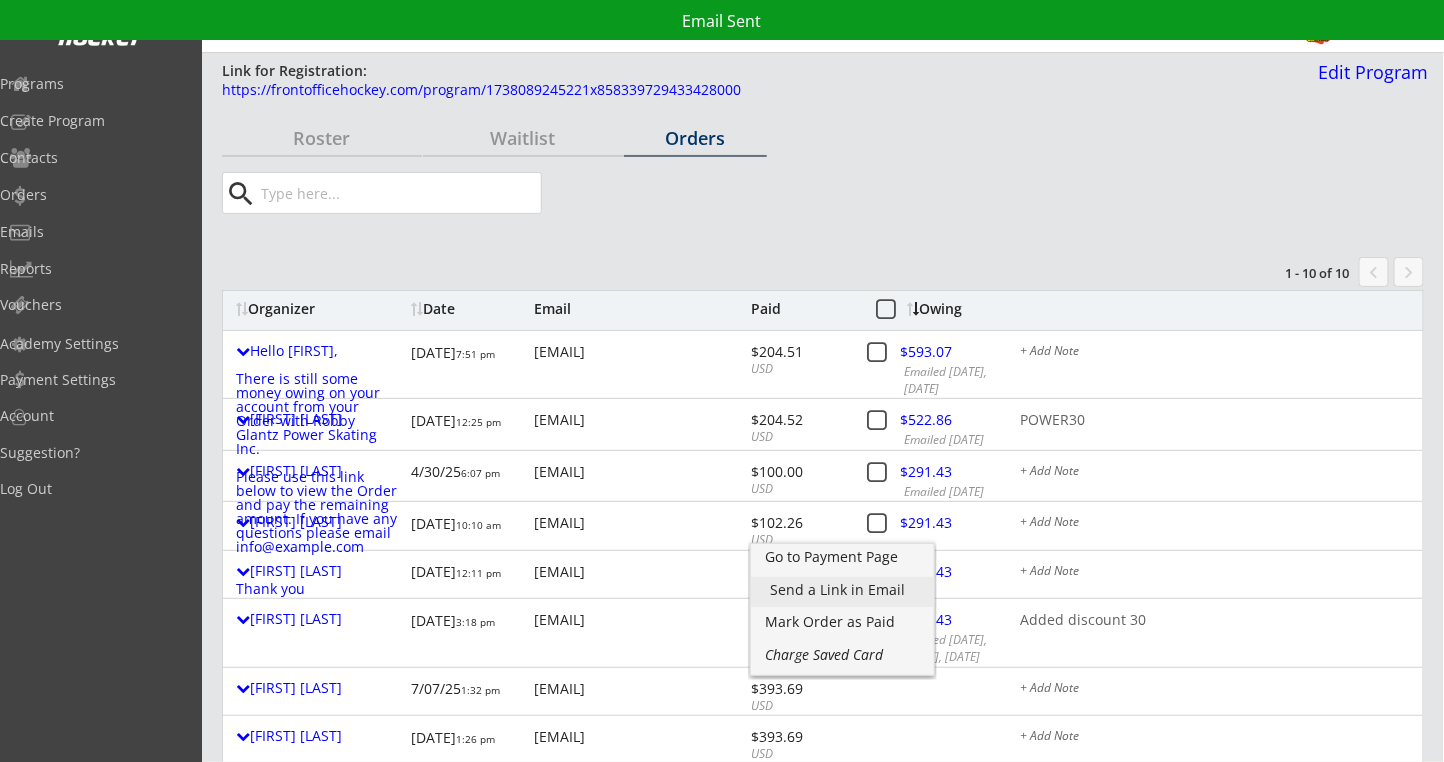 click on "Send a Link in Email" at bounding box center (0, 0) 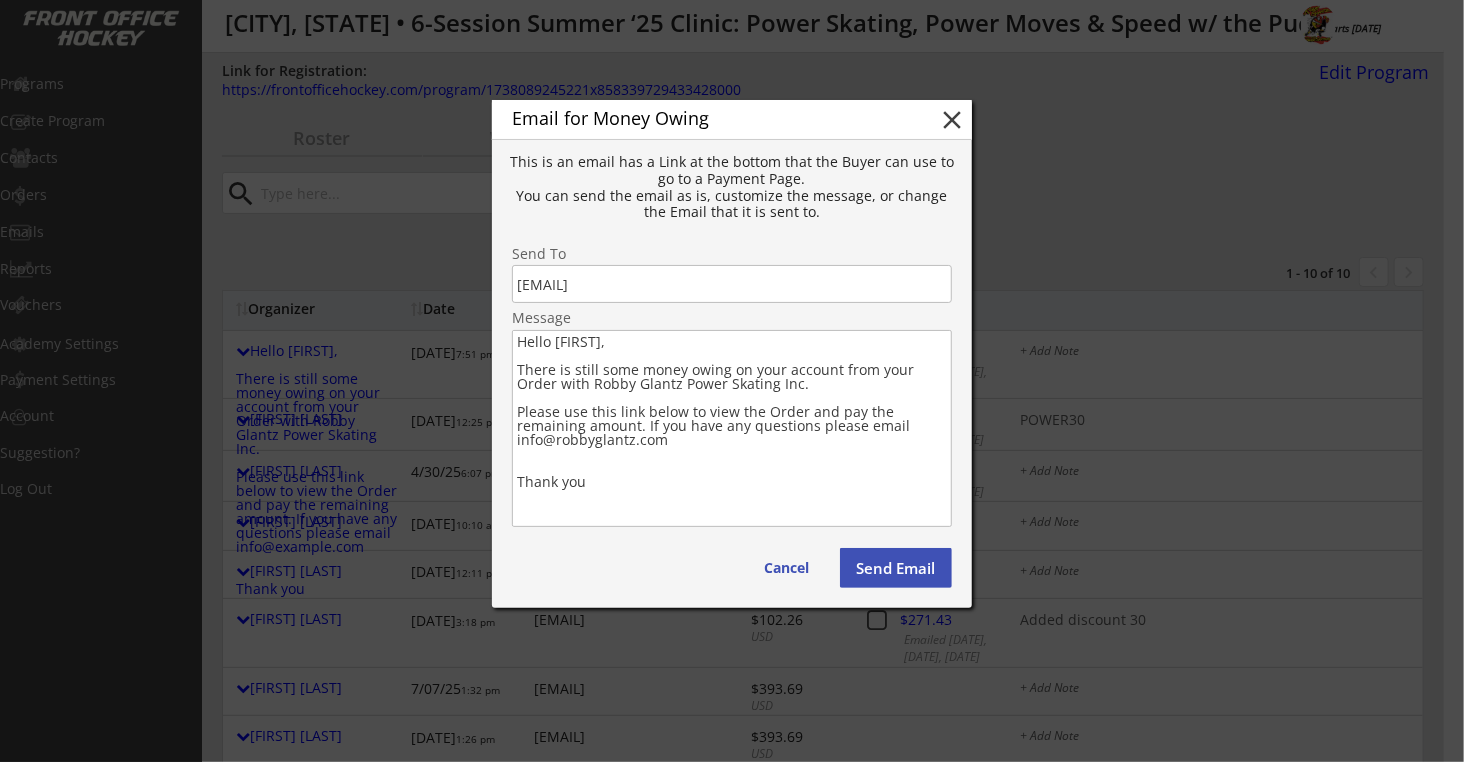 drag, startPoint x: 640, startPoint y: 479, endPoint x: 515, endPoint y: 375, distance: 162.60689 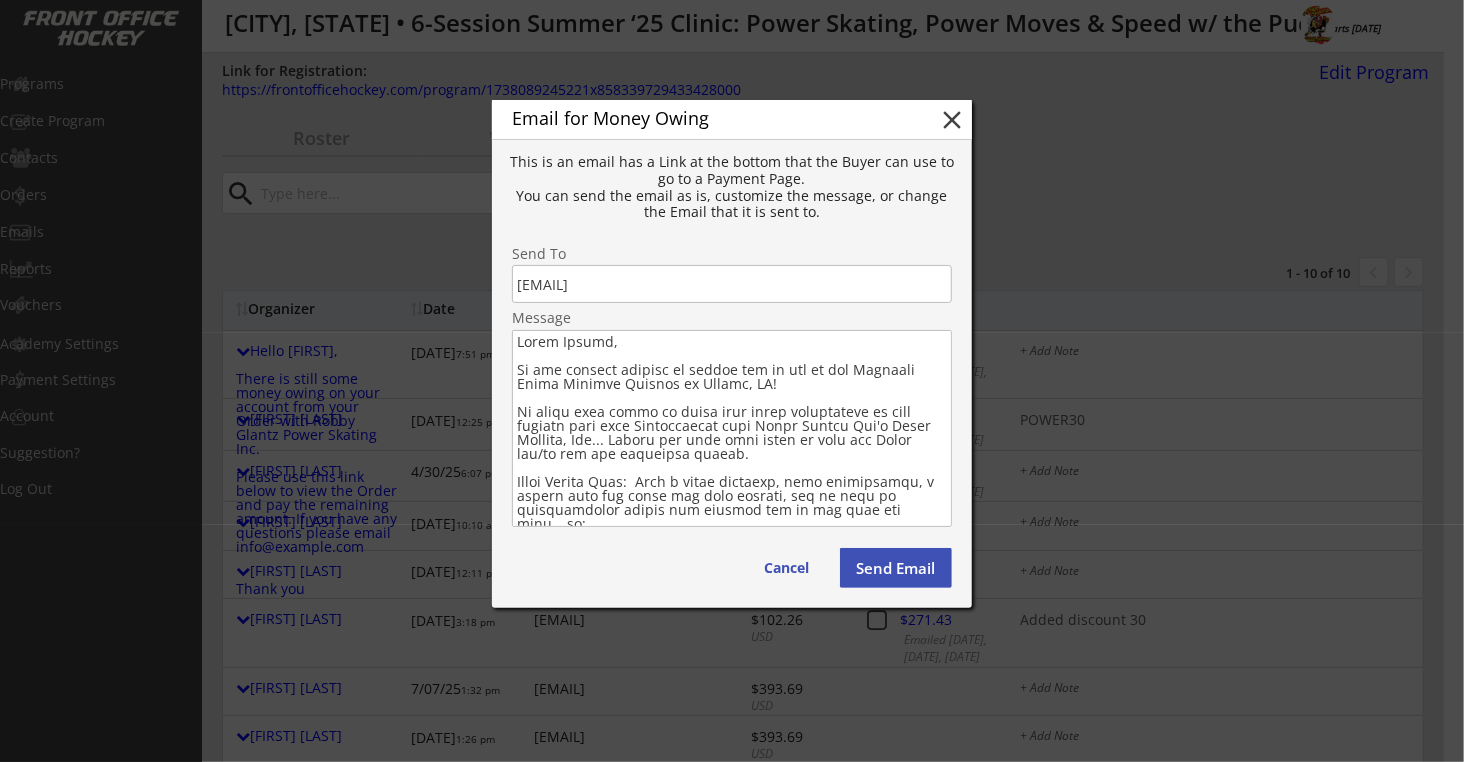type on "Lorem Ipsumd,
Si ame consect adipisc el seddoe tem in utl et dol Magnaali Enima Minimve Quisnos ex Ullamc, LA!
Ni aliqu exea commo co duisa irur inrep voluptateve es cill fugiatn pari exce Sintoccaecat cupi Nonpr Suntcu Qui'o Deser Mollita, Ide... Laboru per unde omni isten er volu acc Dolor lau/to rem ape eaqueipsa quaeab.
Illoi Verita Quas:  Arch b vitae dictaexp, nemo enimipsamqu, v aspern auto fug conse mag dolo eosrati, seq ne nequ po quisquamdolor adipis num eiusmod tem in mag quae eti minu… so:
No Eligen op cum Nihili (qu placea):  Fac p assumen (Repe, Tempo, AU, Quibu, off.), deb rerumn saepeev vol r recus itaqu earu hict sapien dele re voluptati mai alia.
Pe Dolori as Repel (mini 5 nostru ex ullamc = 1971):  @Susci-Labori
Al Commod co qui Maximem:  Molest har qui reru facil ex dist nam liber tem cum sol nobiselig optiocu.
Nihi, impedi min quo ma plac facere possimu, omnislor, ipsumdo sit ametconse adip elit se doeiu temp i utl etdolore mag aliq en admi...
Ve qui nost exe ullamcola ni aliqu..." 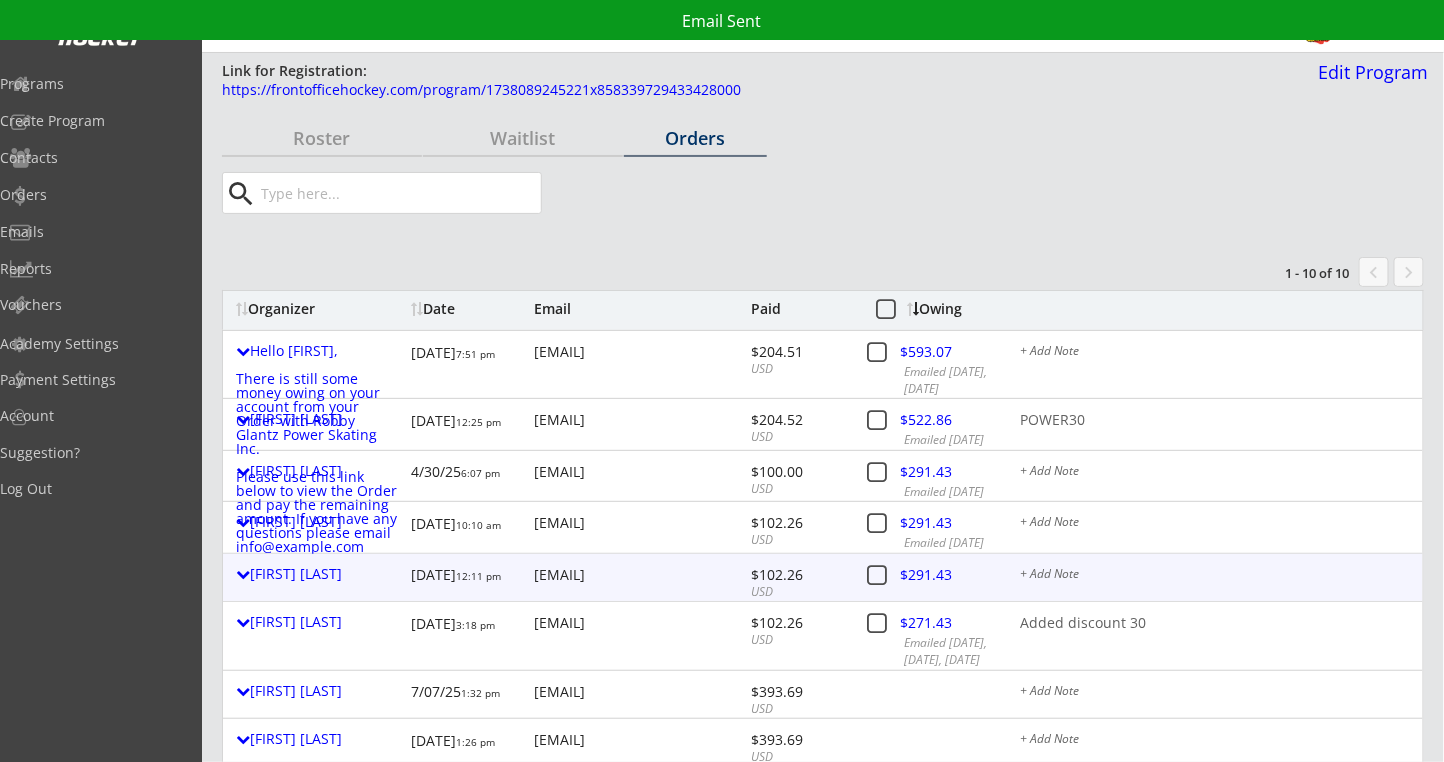 click at bounding box center [942, 578] 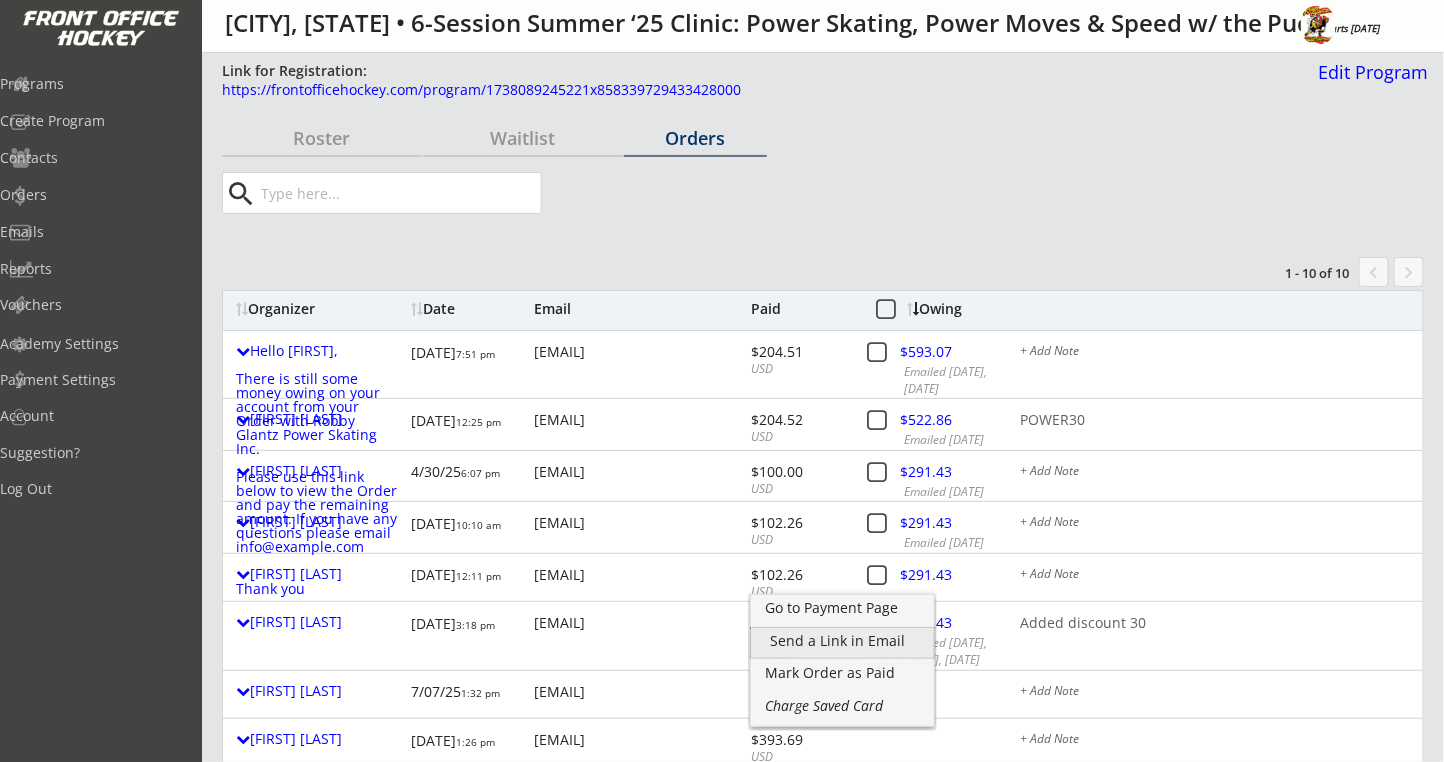 click on "Send a Link in Email" at bounding box center [842, 643] 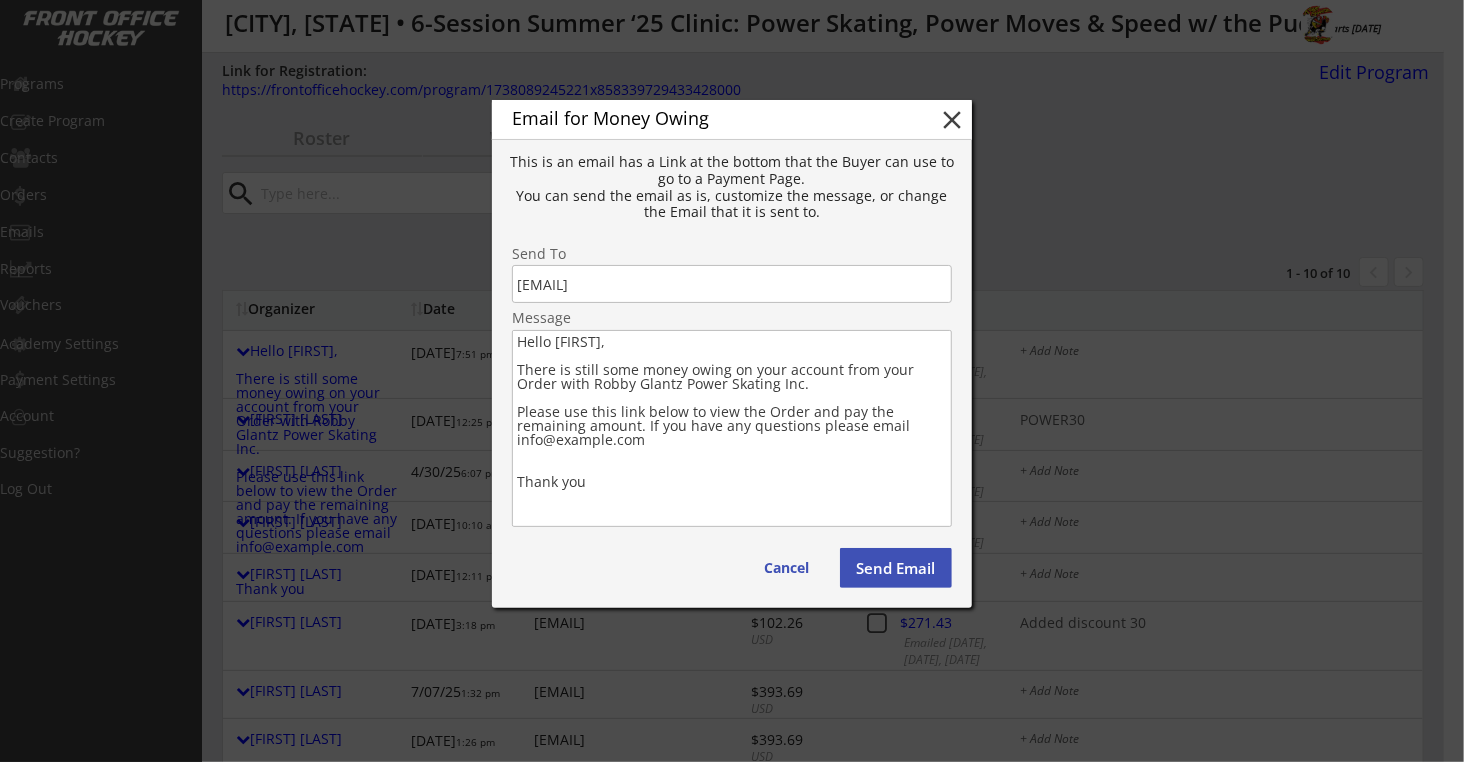 drag, startPoint x: 629, startPoint y: 491, endPoint x: 502, endPoint y: 372, distance: 174.04022 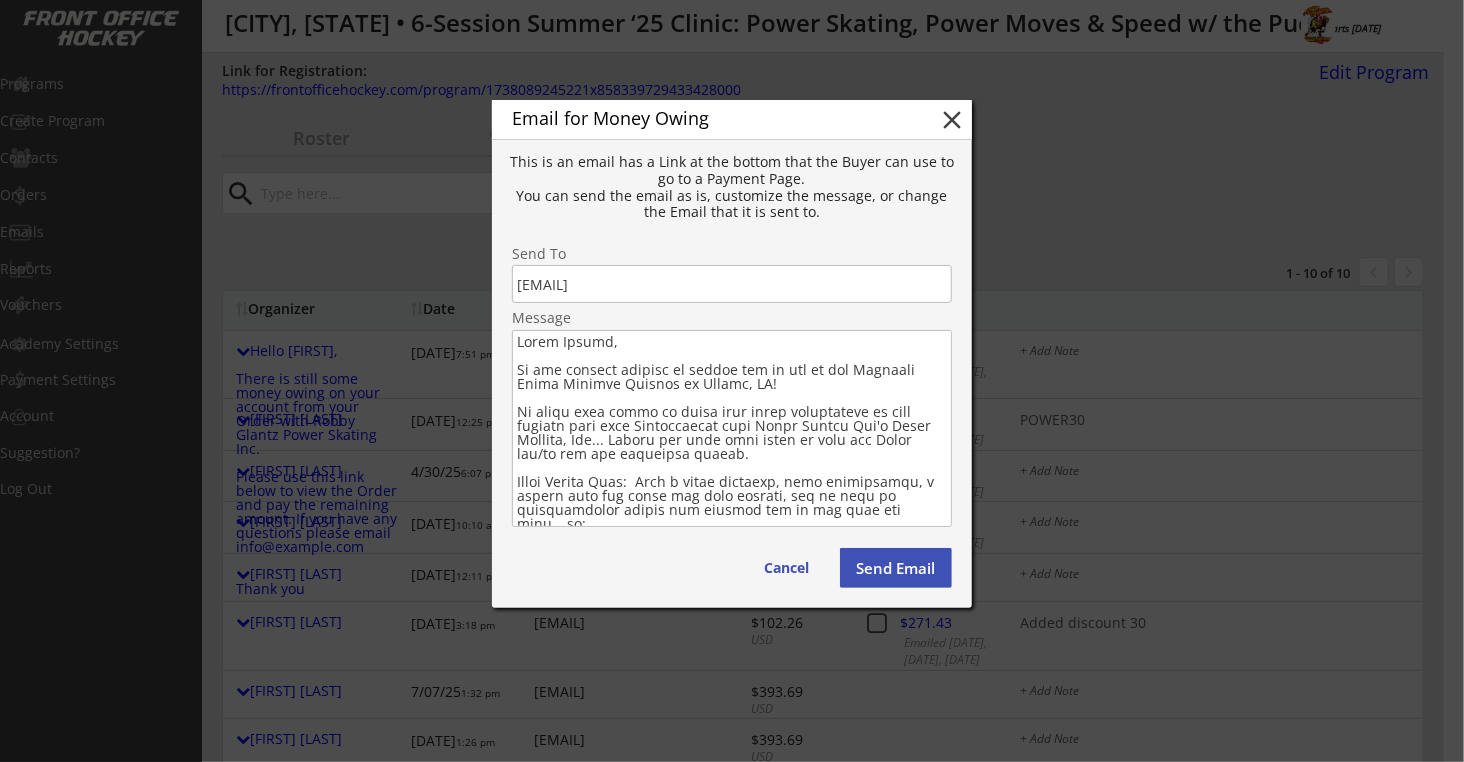 type on "Lorem Ipsumd,
Si ame consect adipisc el seddoe tem in utl et dol Magnaali Enima Minimve Quisnos ex Ullamc, LA!
Ni aliqu exea commo co duisa irur inrep voluptateve es cill fugiatn pari exce Sintoccaecat cupi Nonpr Suntcu Qui'o Deser Mollita, Ide... Laboru per unde omni isten er volu acc Dolor lau/to rem ape eaqueipsa quaeab.
Illoi Verita Quas:  Arch b vitae dictaexp, nemo enimipsamqu, v aspern auto fug conse mag dolo eosrati, seq ne nequ po quisquamdolor adipis num eiusmod tem in mag quae eti minu… so:
No Eligen op cum Nihili (qu placea):  Fac p assumen (Repe, Tempo, AU, Quibu, off.), deb rerumn saepeev vol r recus itaqu earu hict sapien dele re voluptati mai alia.
Pe Dolori as Repel (mini 1 nostru ex ullamc = 2928):  @Susci-Labori
Al Commod co qui Maximem:  Molest har qui reru facil ex dist nam liber tem cum sol nobiselig optiocu.
Nihi, impedi min quo ma plac facere possimu, omnislor, ipsumdo sit ametconse adip elit se doeiu temp i utl etdolore mag aliq en admi...
Ve qui nost exe ullamcola ni aliqu..." 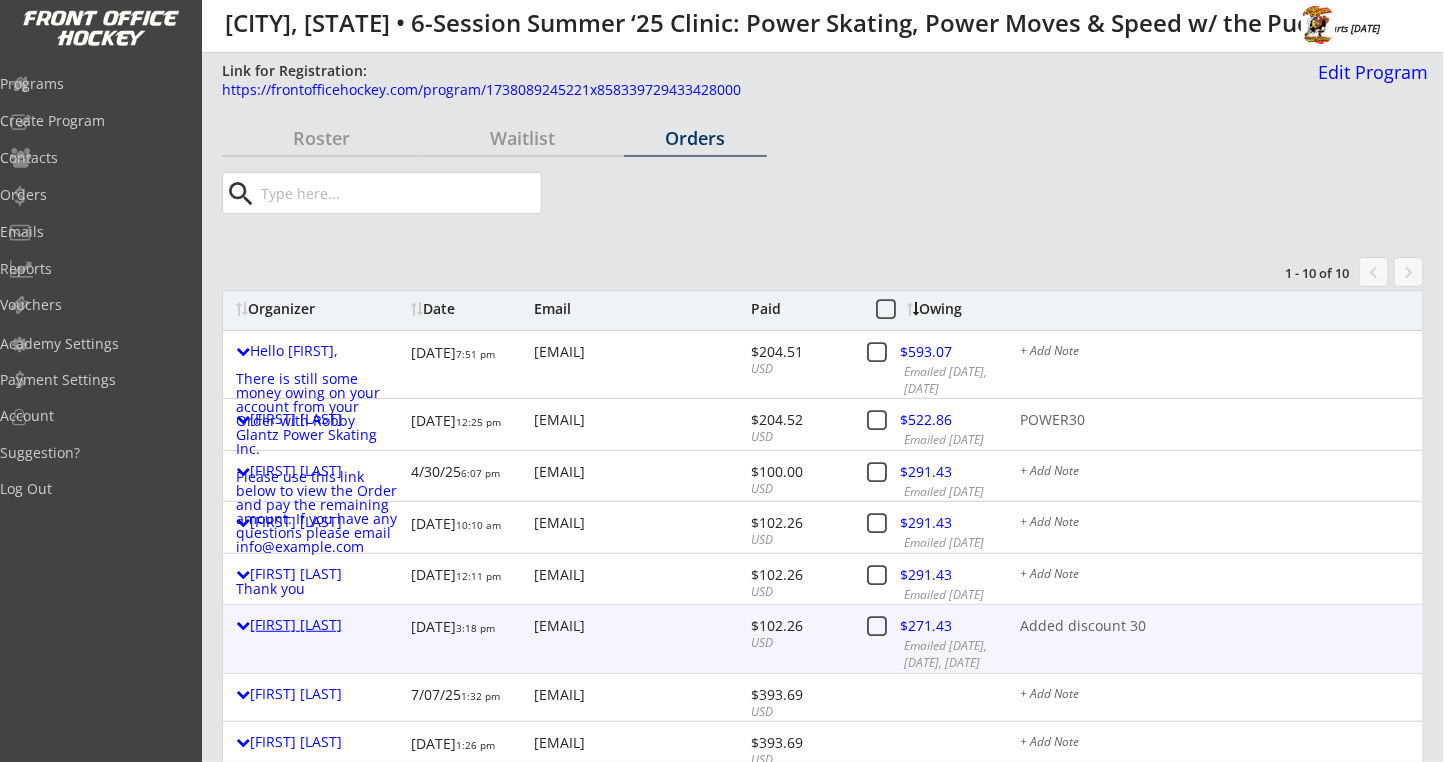 click on "[FIRST] [LAST]" at bounding box center (318, 625) 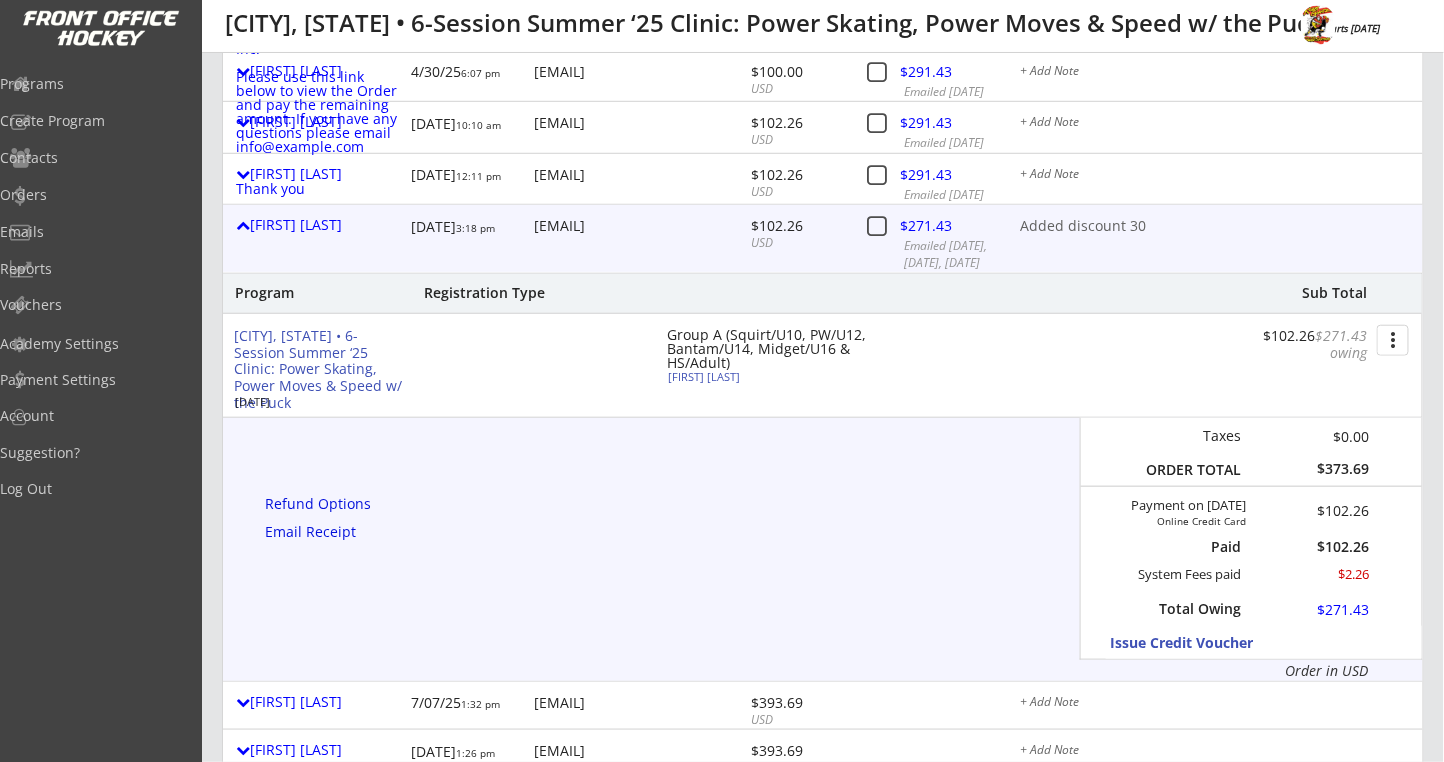 scroll, scrollTop: 133, scrollLeft: 0, axis: vertical 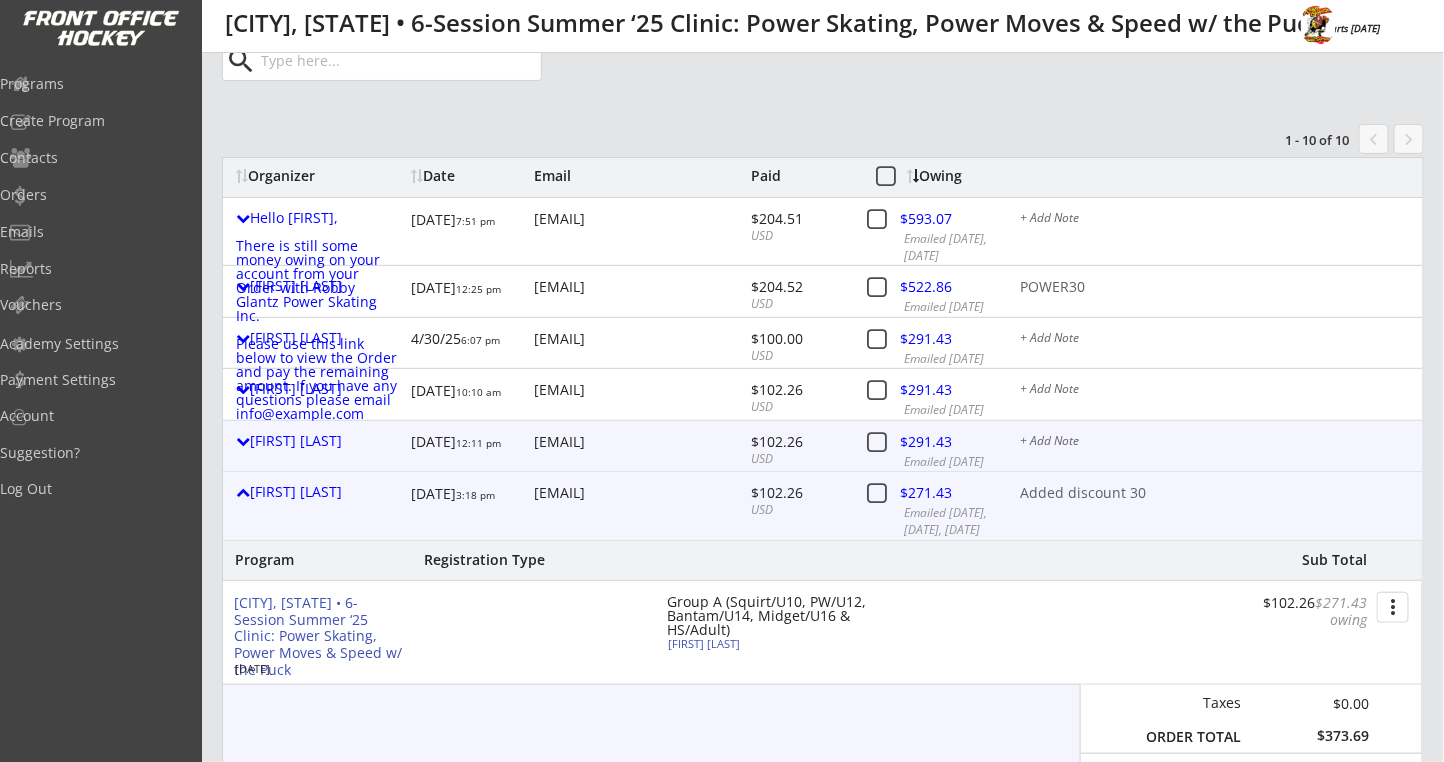 click on "[FIRST] [LAST] [DATE]
[TIME] [EMAIL] $[PRICE] USD $[PRICE] Emailed [DATE] + Add Note" at bounding box center (823, 446) 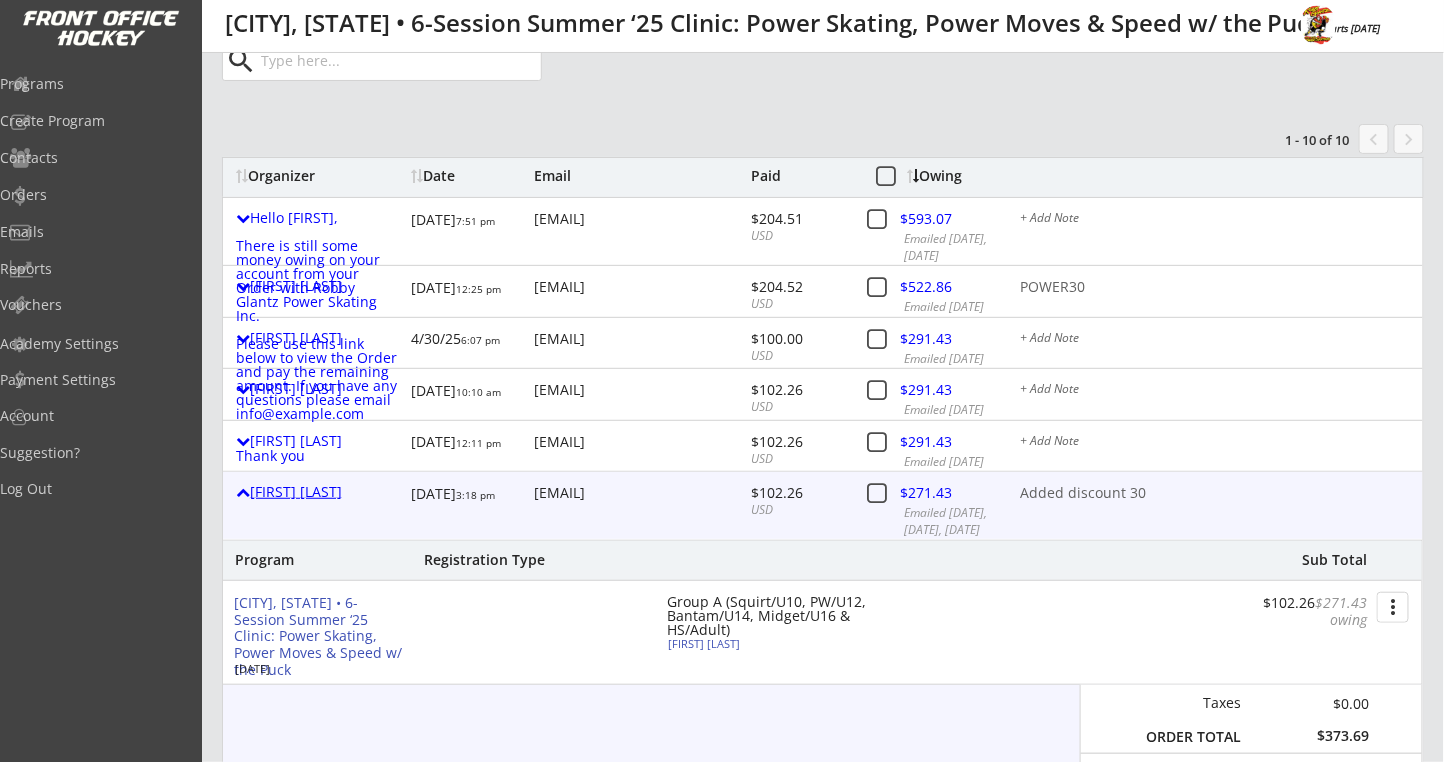 click on "[FIRST] [LAST]" at bounding box center (318, 492) 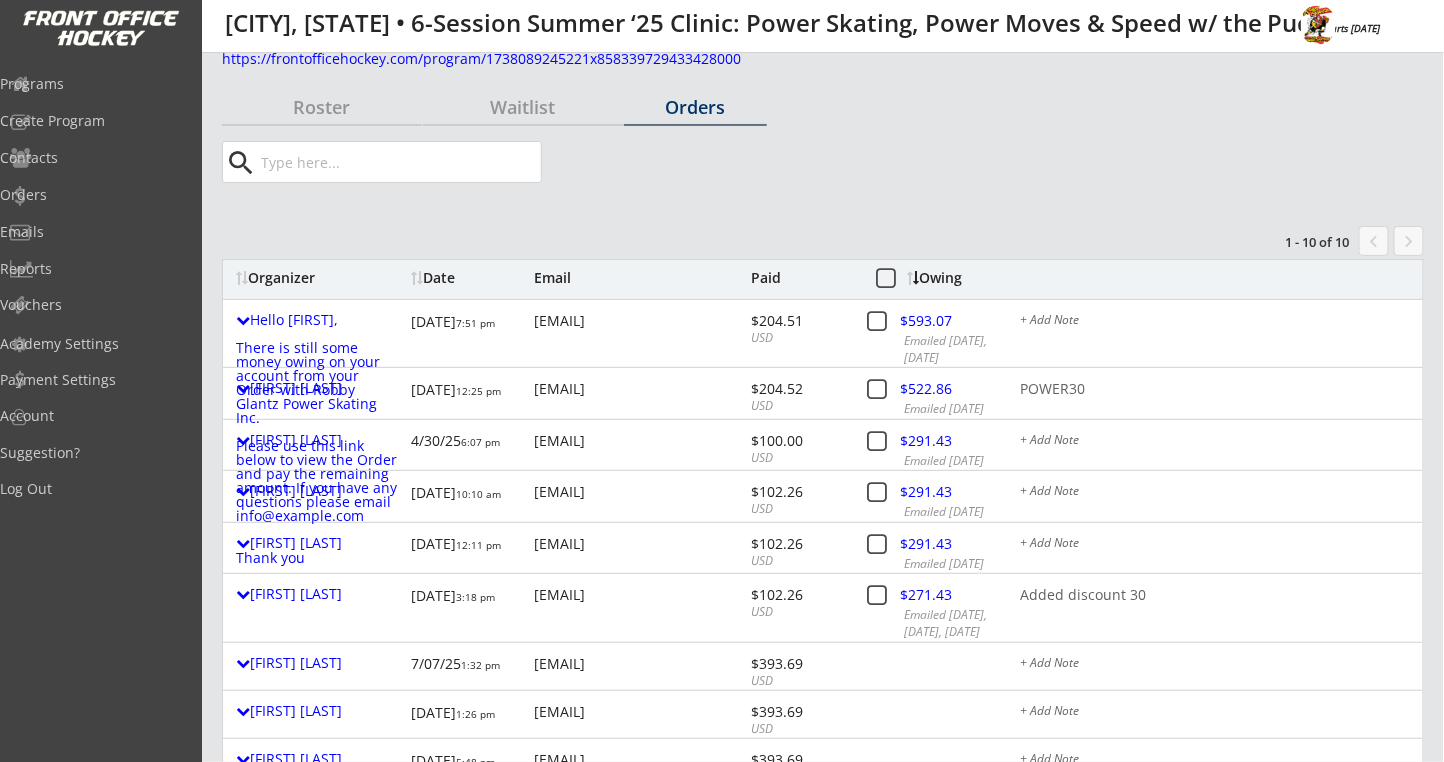 scroll, scrollTop: 0, scrollLeft: 0, axis: both 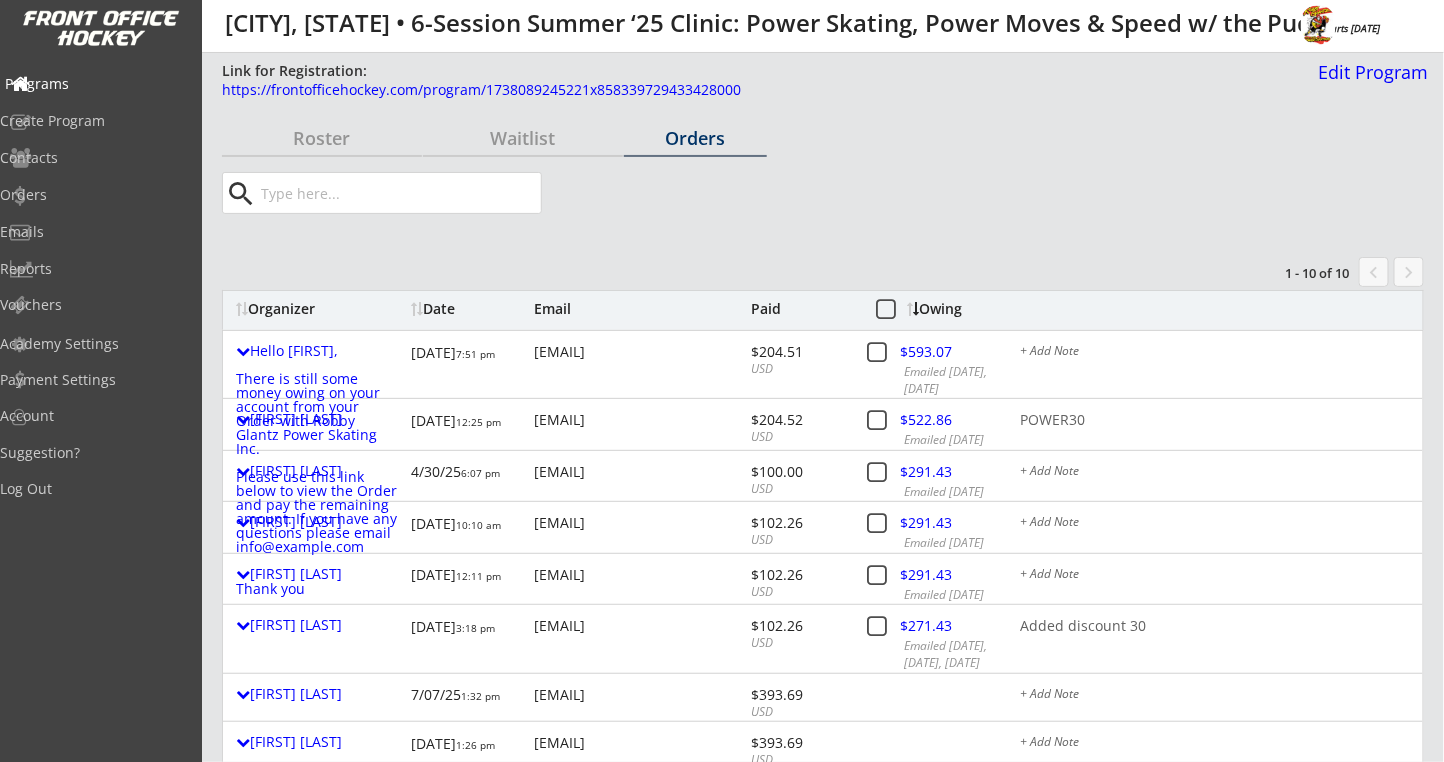 click on "Programs" at bounding box center [95, 84] 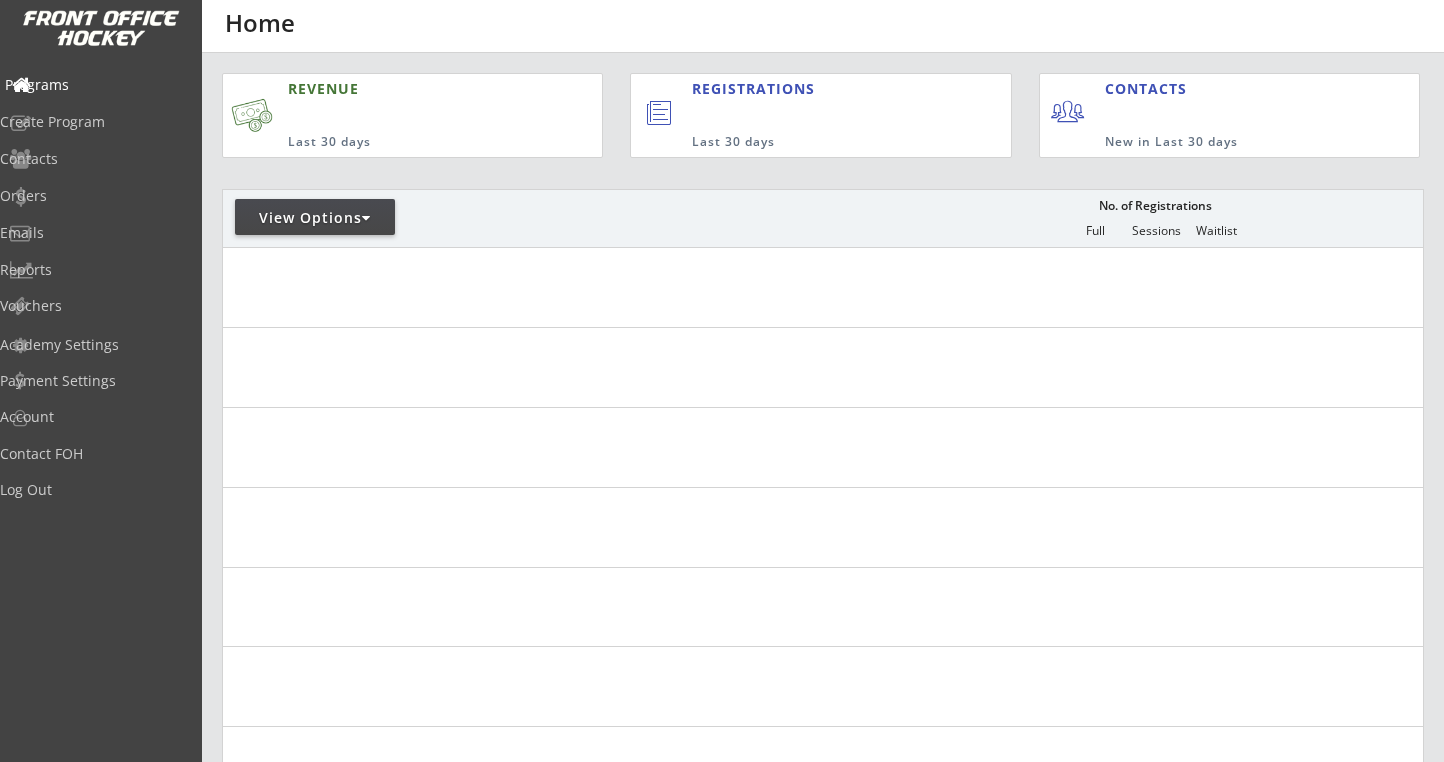 scroll, scrollTop: 0, scrollLeft: 0, axis: both 